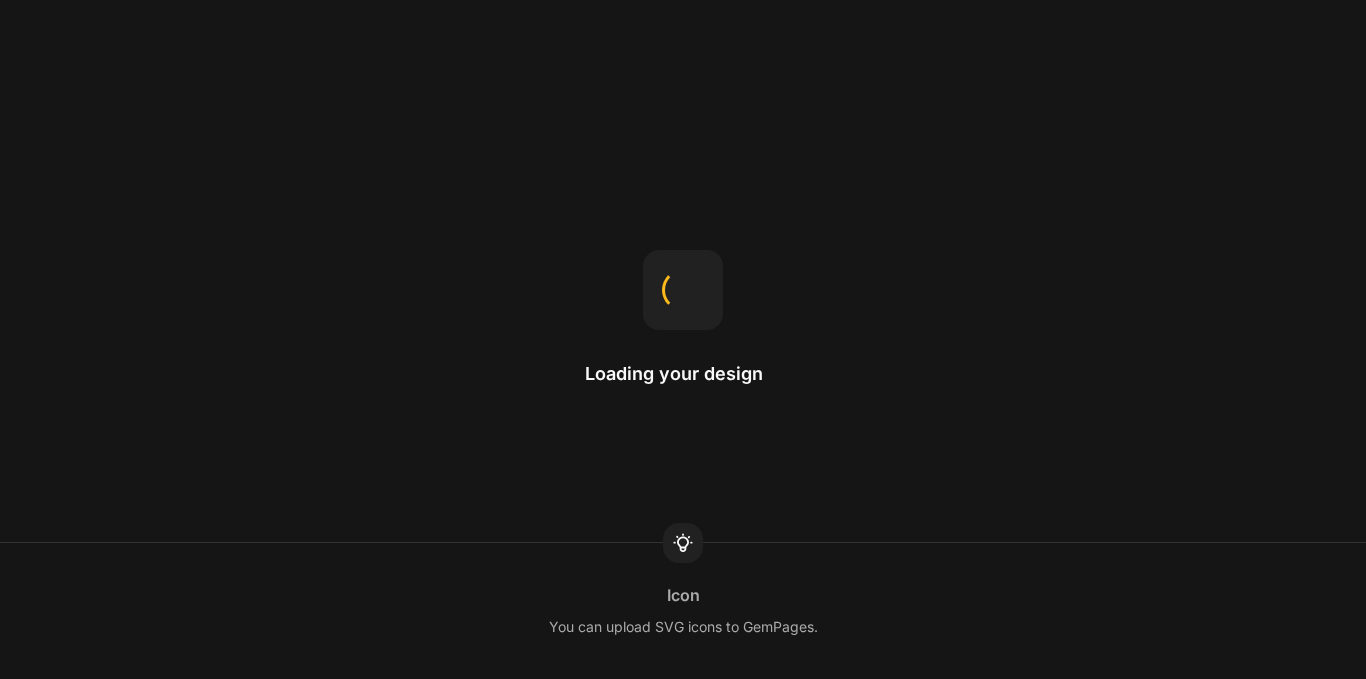 scroll, scrollTop: 0, scrollLeft: 0, axis: both 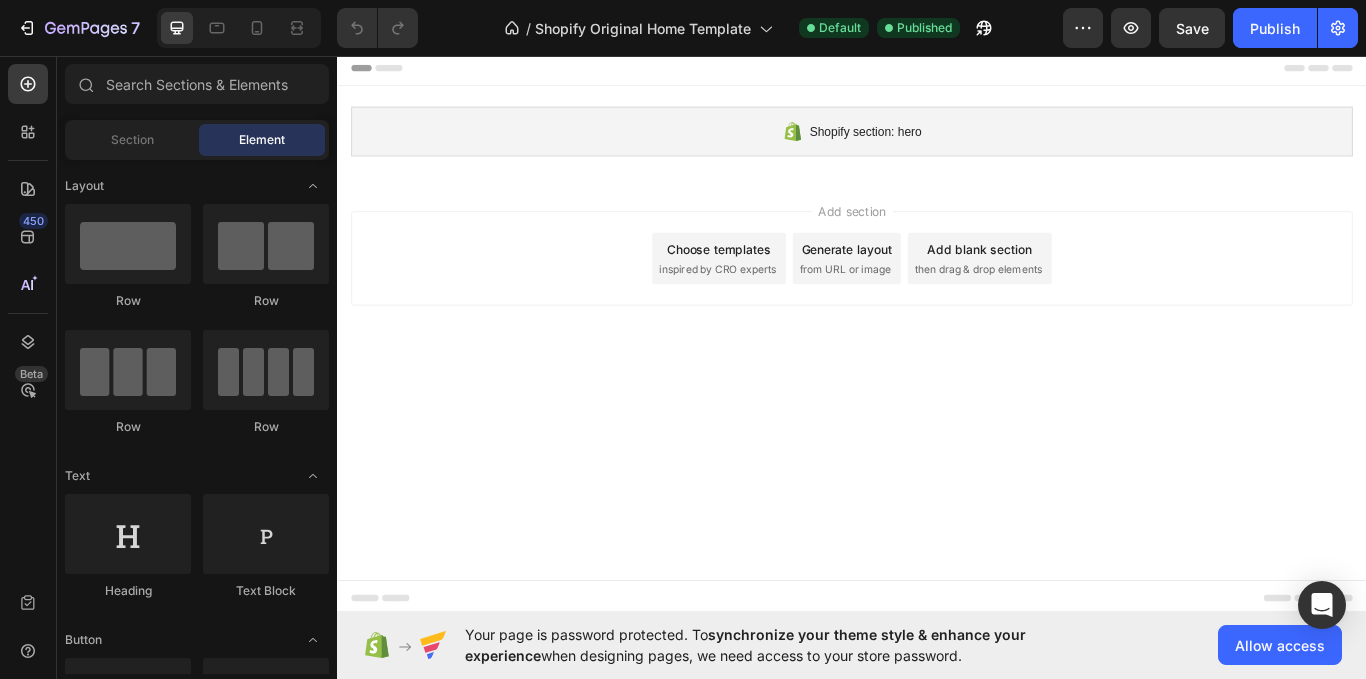 click on "Shopify section: hero Shopify section: hero Root Start with Sections from sidebar Add sections Add elements Start with Generating from URL or image Add section Choose templates inspired by CRO experts Generate layout from URL or image Add blank section then drag & drop elements" at bounding box center [937, 380] 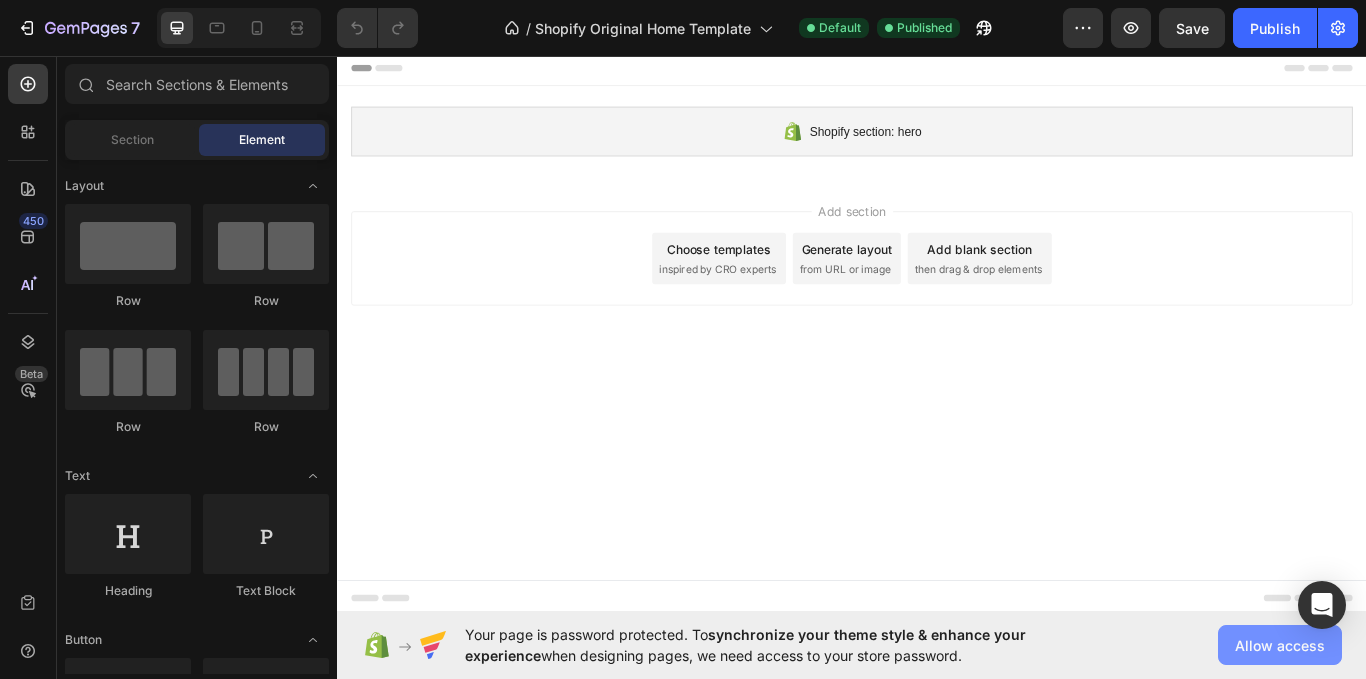 click on "Allow access" 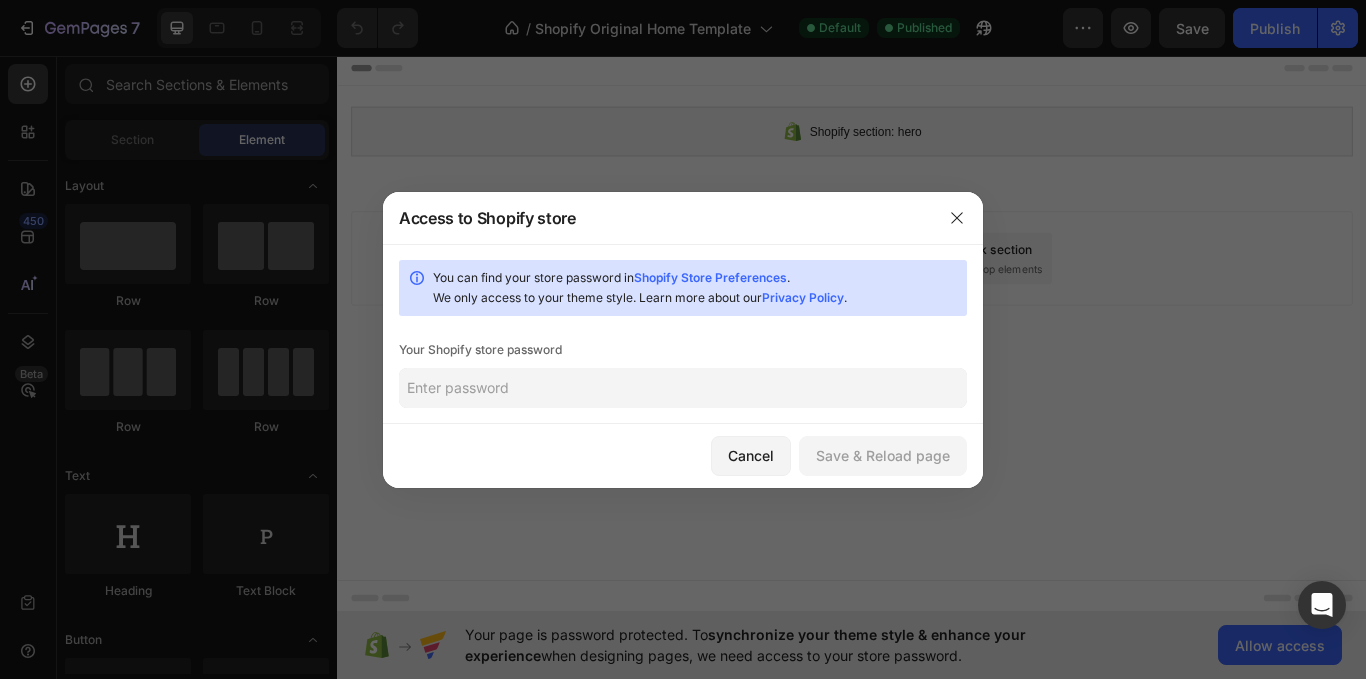 click 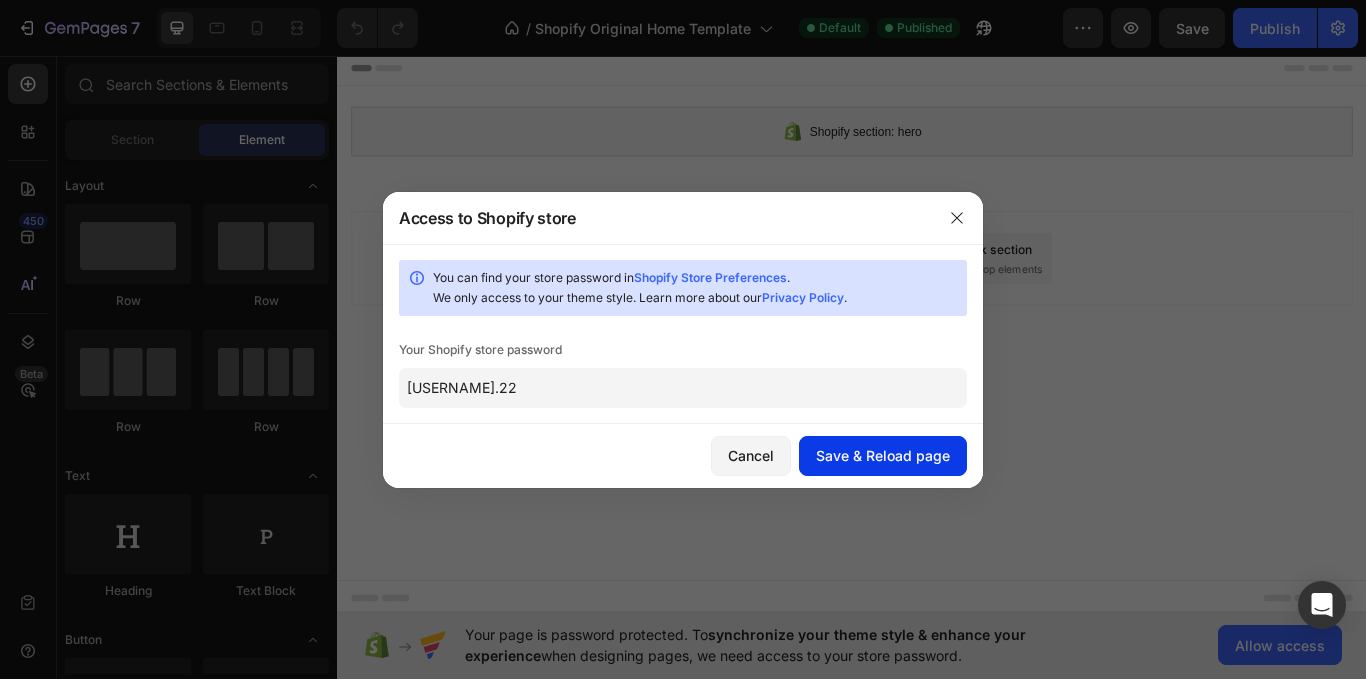 click on "Save & Reload page" 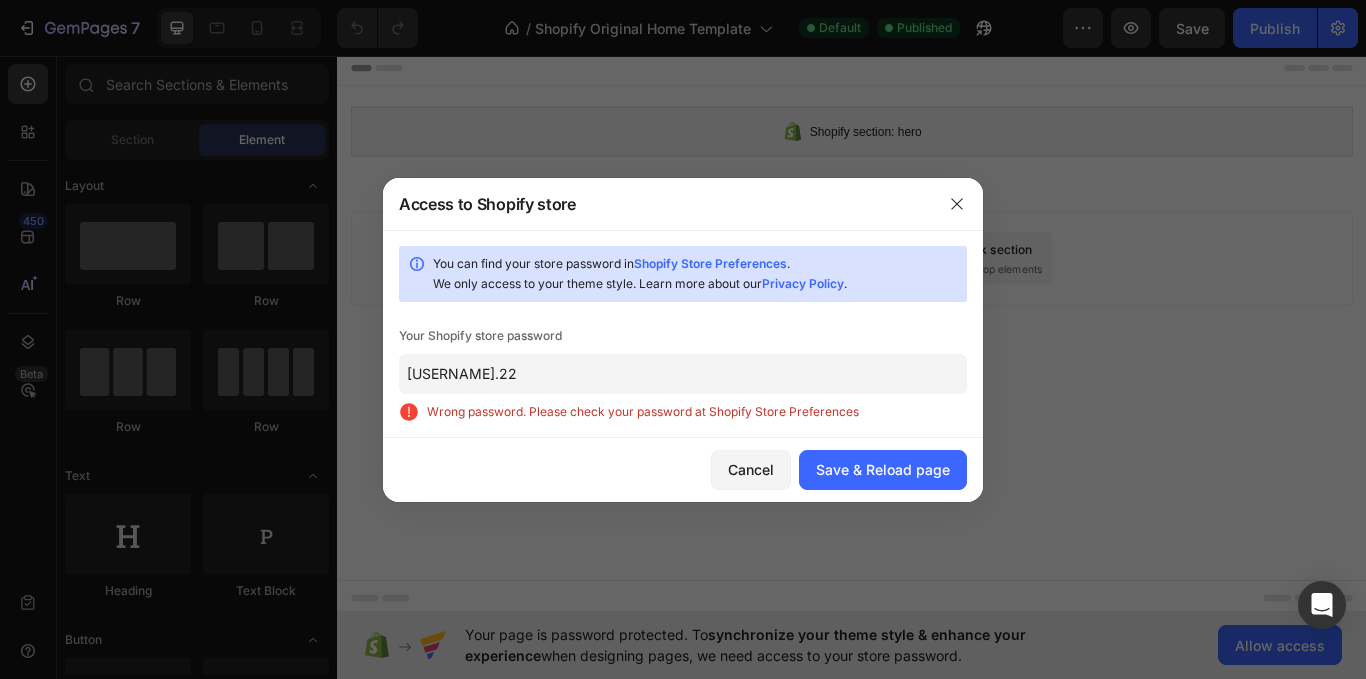 click on "Miperraazul.22" 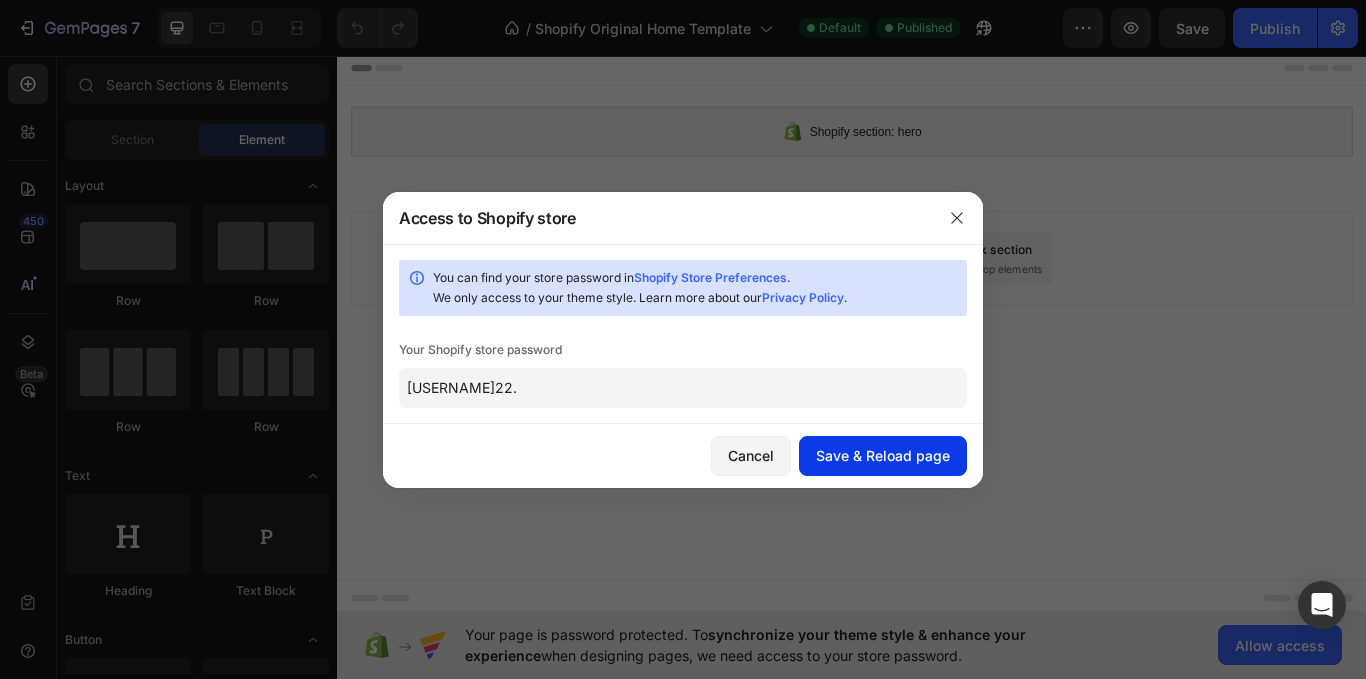 type on "Miperraazul22." 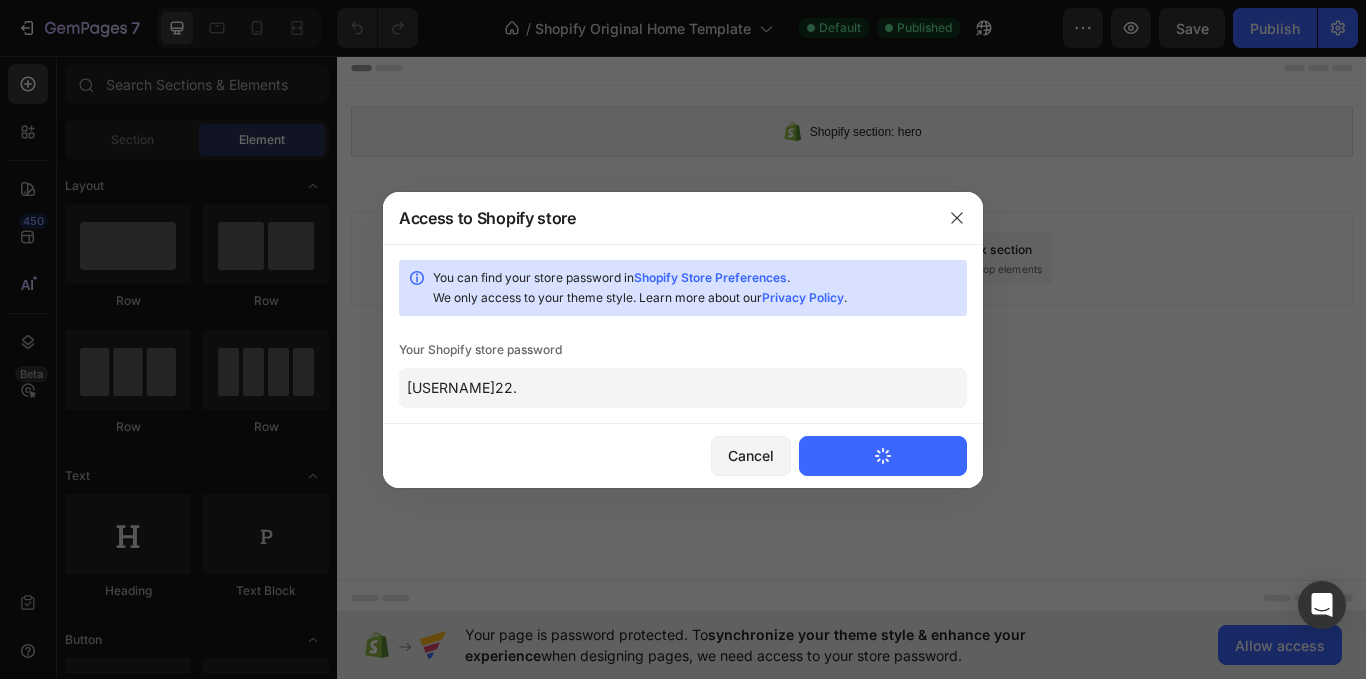 type 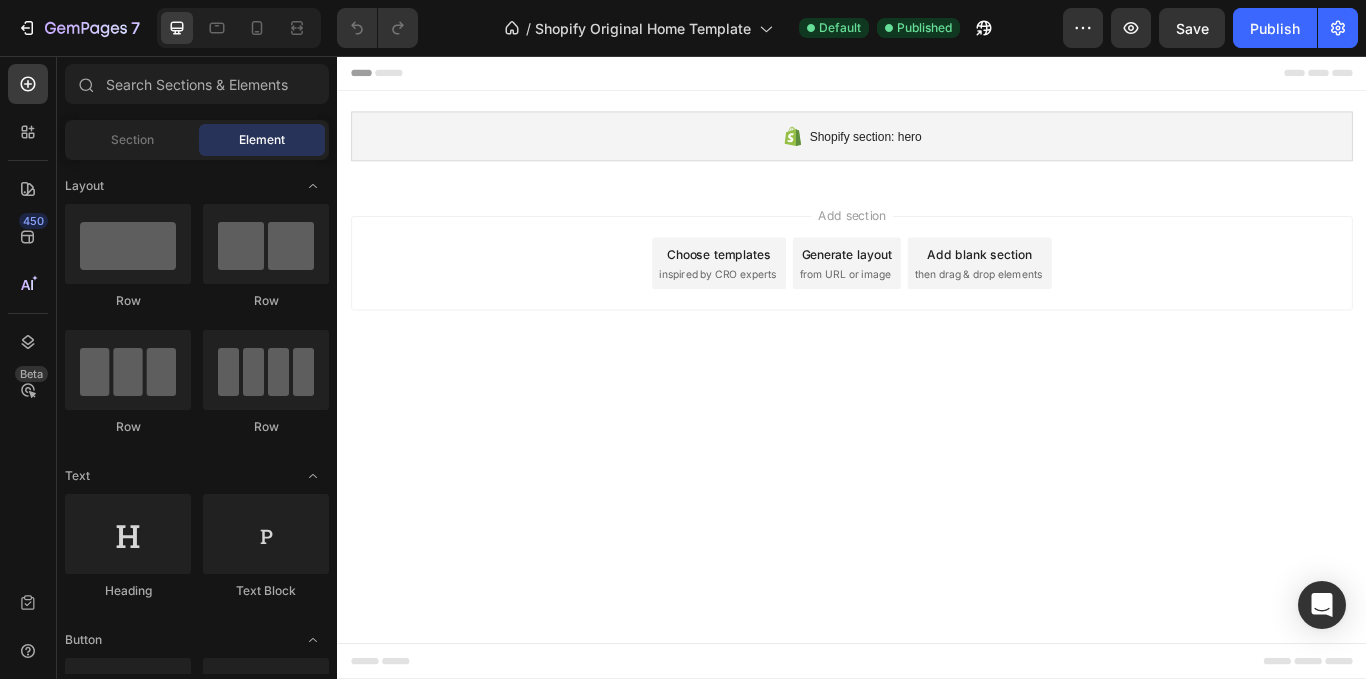 scroll, scrollTop: 0, scrollLeft: 0, axis: both 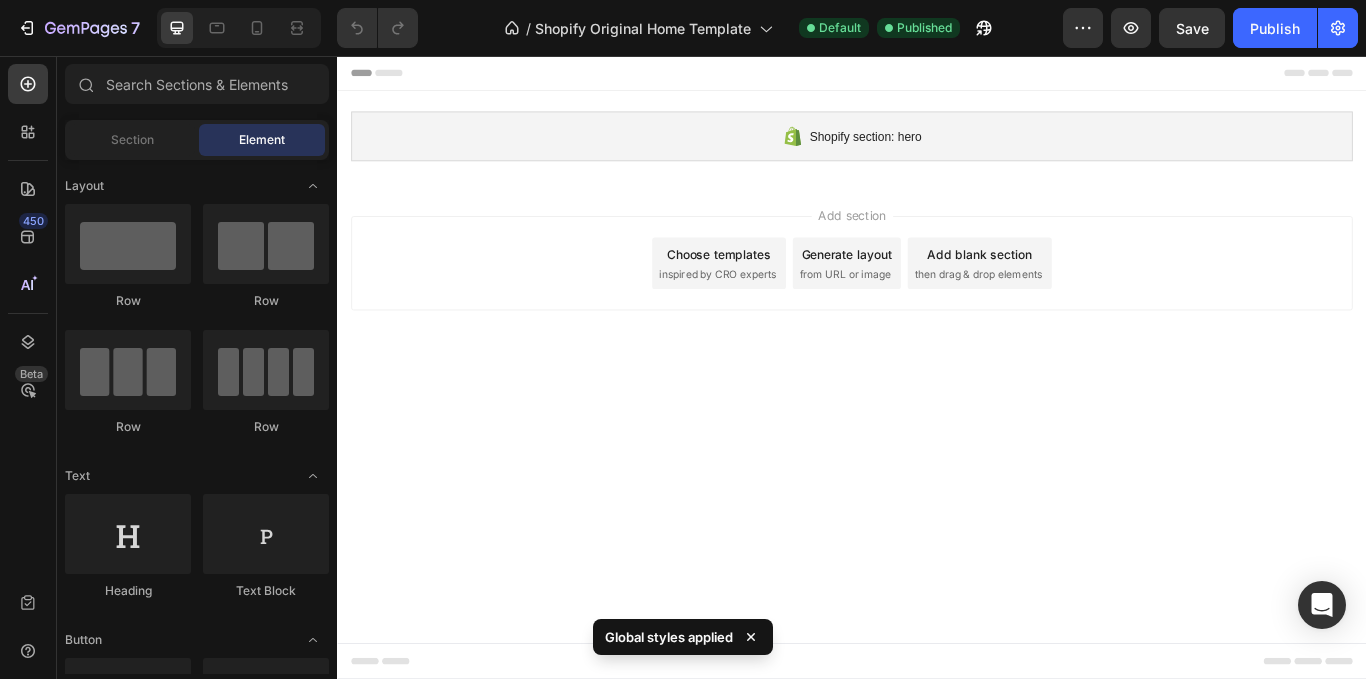 click on "Shopify section: hero Shopify section: hero Root Start with Sections from sidebar Add sections Add elements Start with Generating from URL or image Add section Choose templates inspired by CRO experts Generate layout from URL or image Add blank section then drag & drop elements" at bounding box center [937, 419] 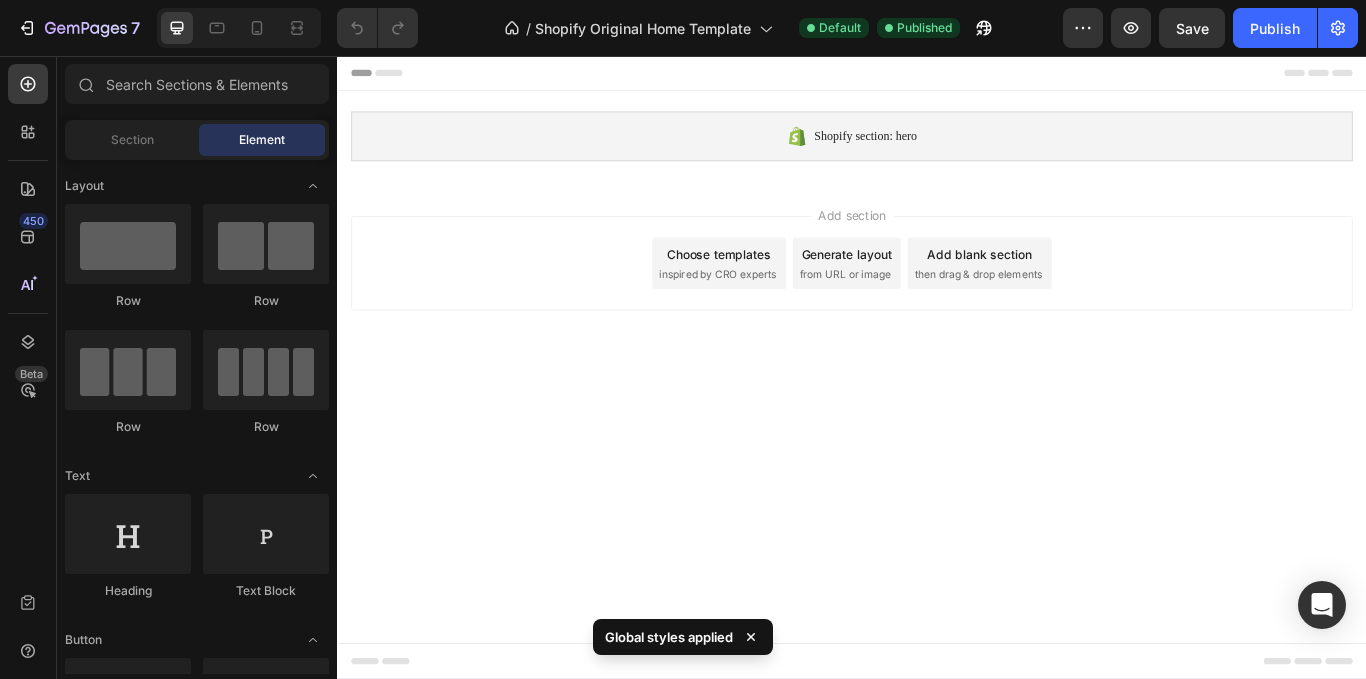 click on "Shopify section: hero Shopify section: hero Root Start with Sections from sidebar Add sections Add elements Start with Generating from URL or image Add section Choose templates inspired by CRO experts Generate layout from URL or image Add blank section then drag & drop elements" at bounding box center [937, 419] 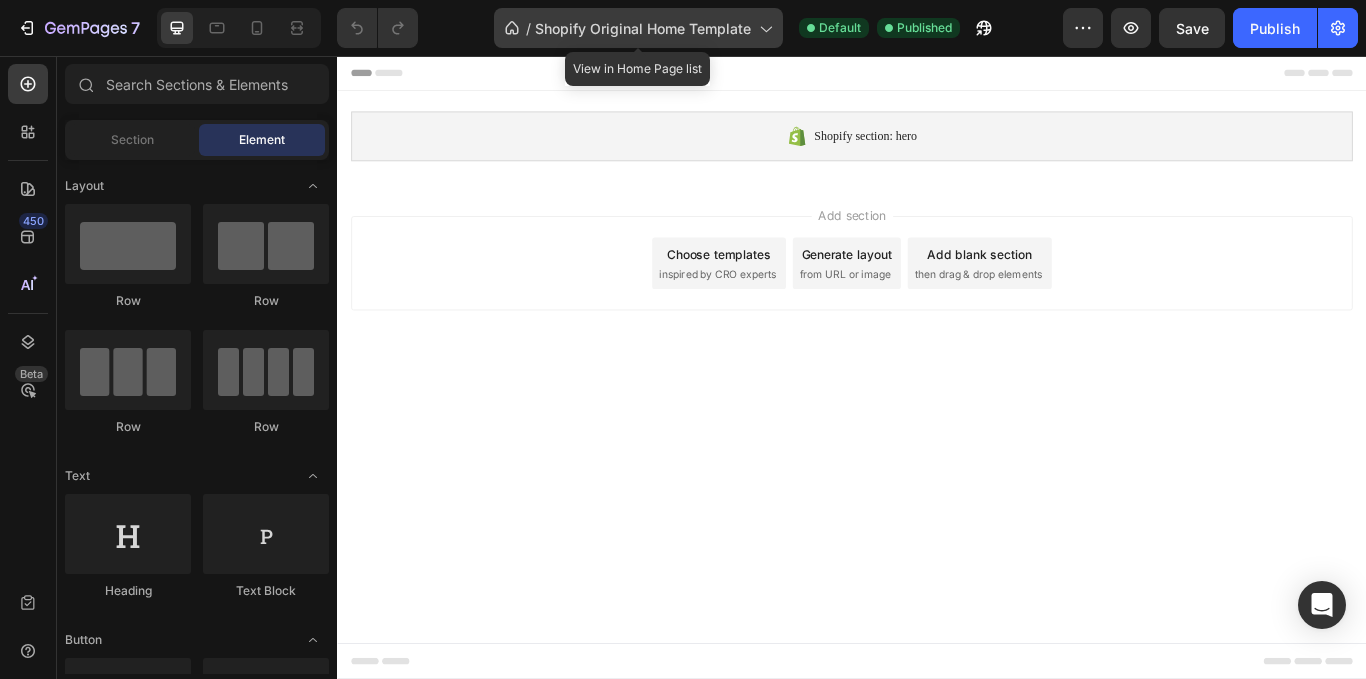 click on "Shopify Original Home Template" at bounding box center [643, 28] 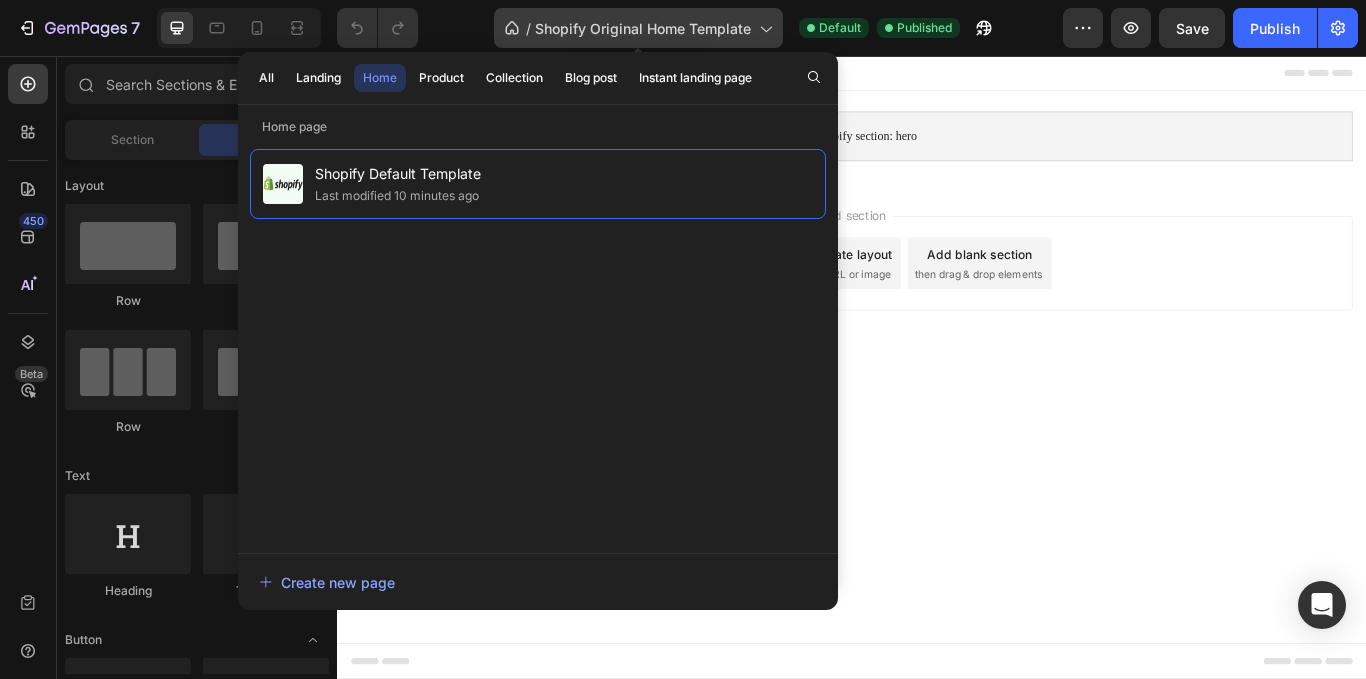 click on "Shopify Original Home Template" at bounding box center [643, 28] 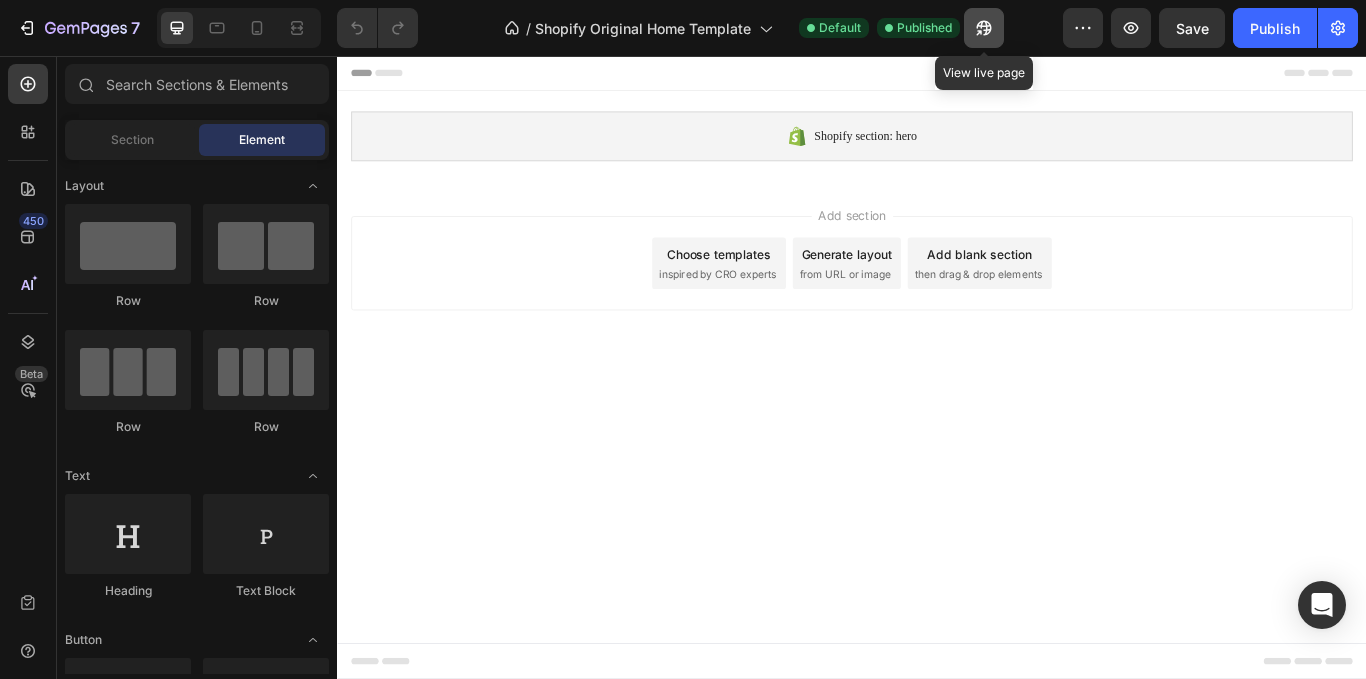click 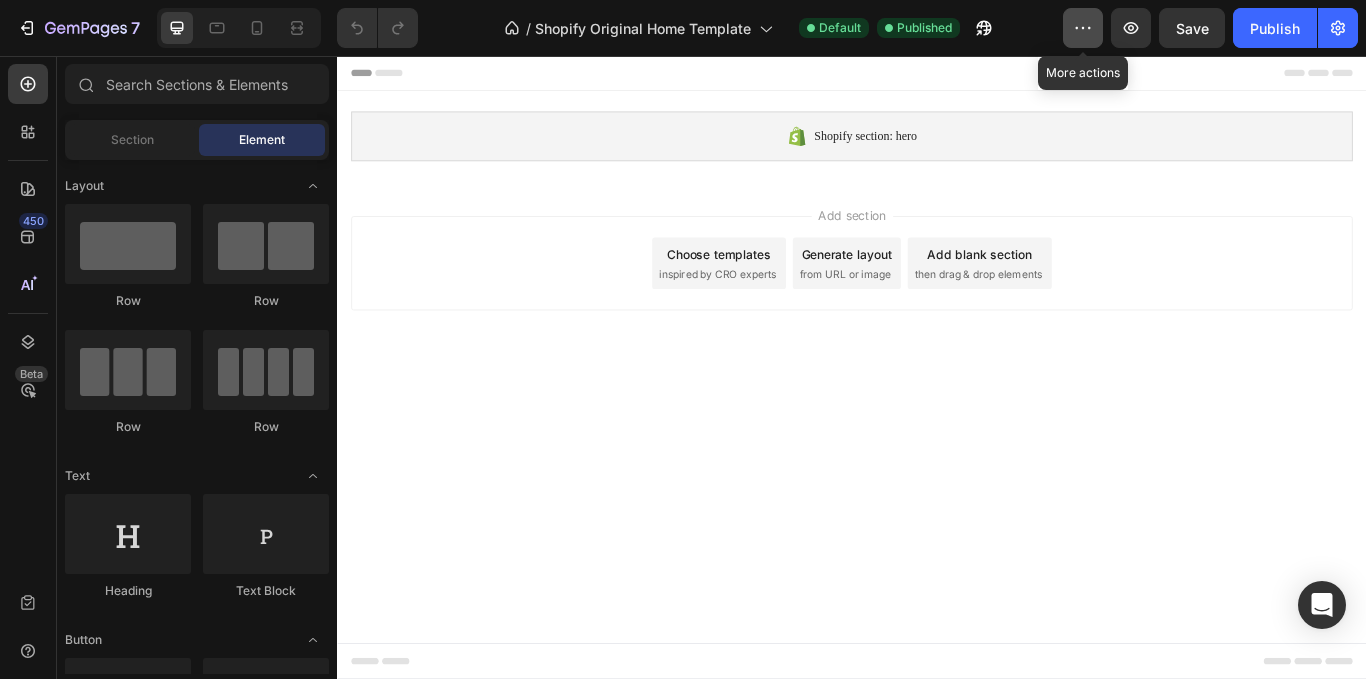 click 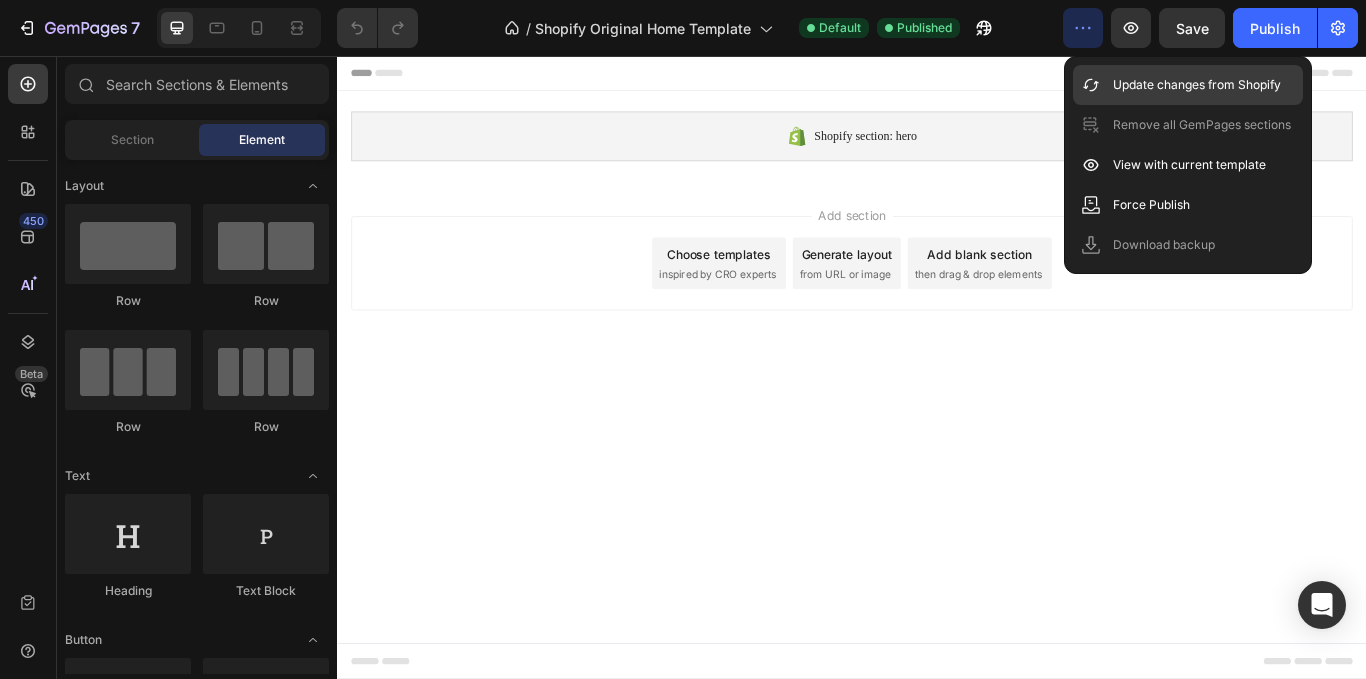 drag, startPoint x: 1131, startPoint y: 56, endPoint x: 1129, endPoint y: 66, distance: 10.198039 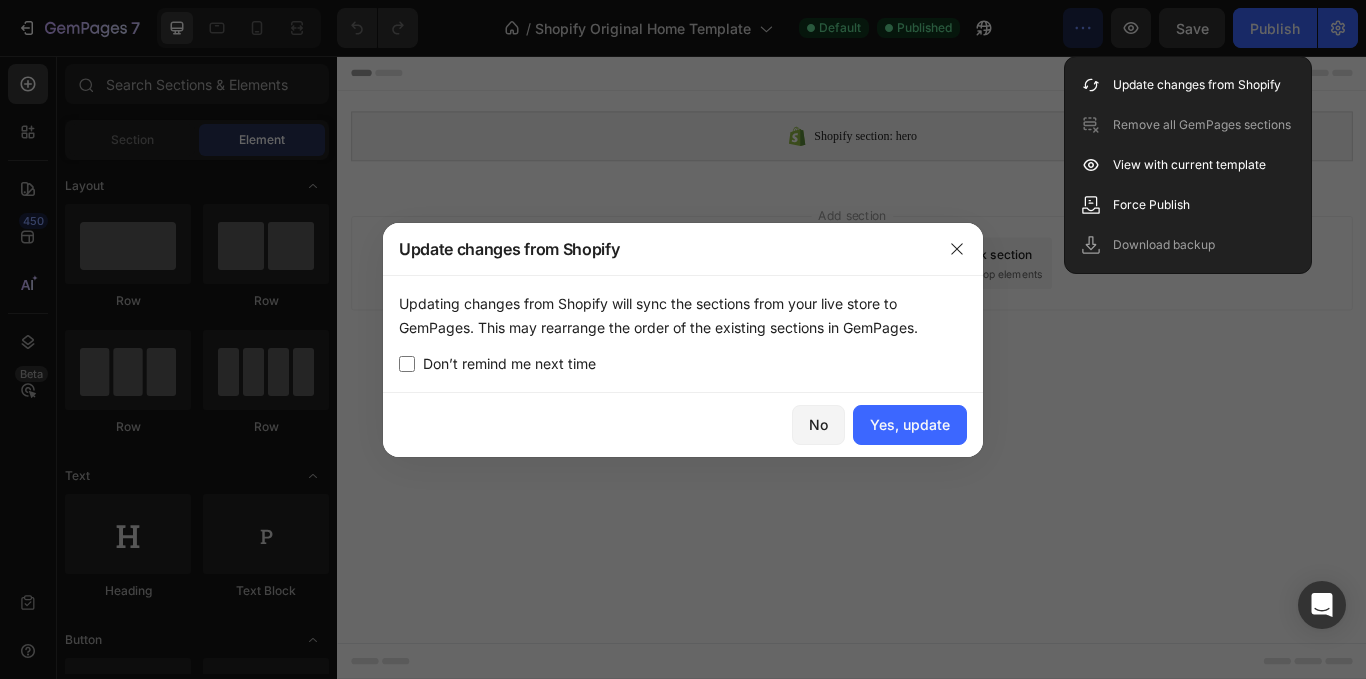 click on "Updating changes from Shopify will sync the sections from your live store to GemPages. This may rearrange the order of the existing sections in GemPages.  Don’t remind me next time" at bounding box center [683, 334] 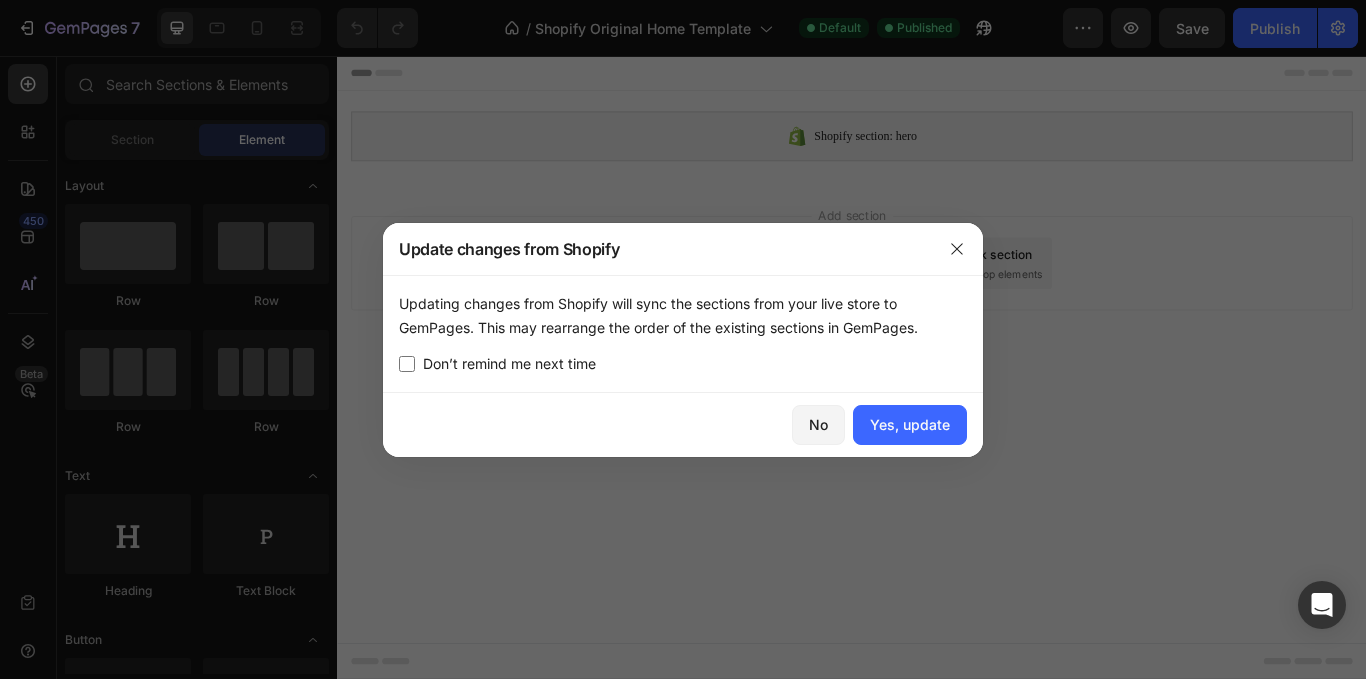 click on "Don’t remind me next time" at bounding box center (509, 364) 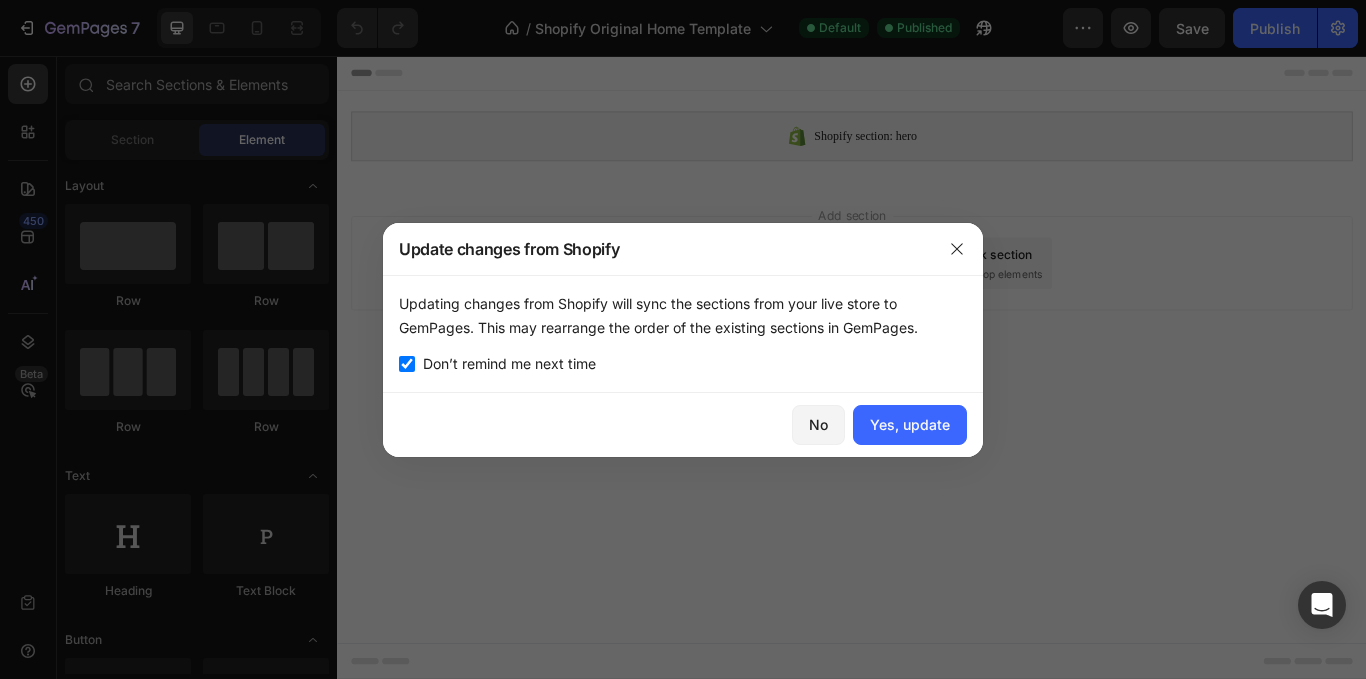 checkbox on "true" 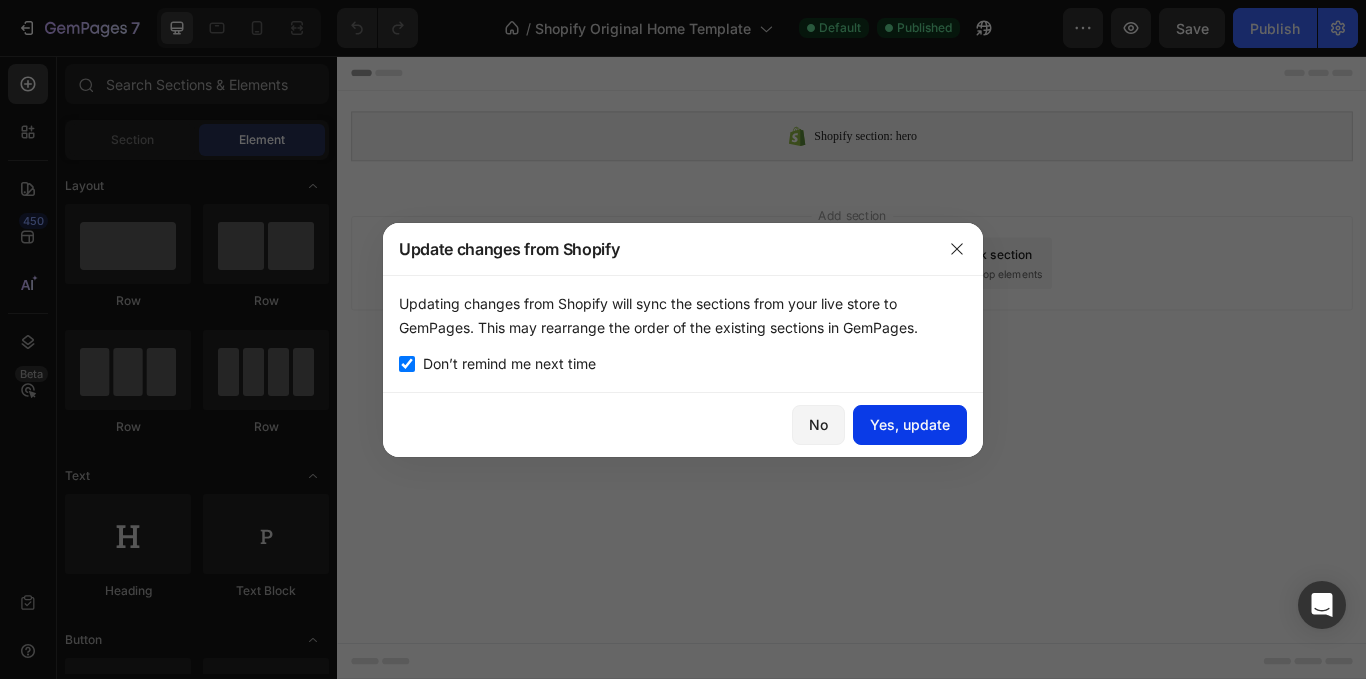 click on "Yes, update" 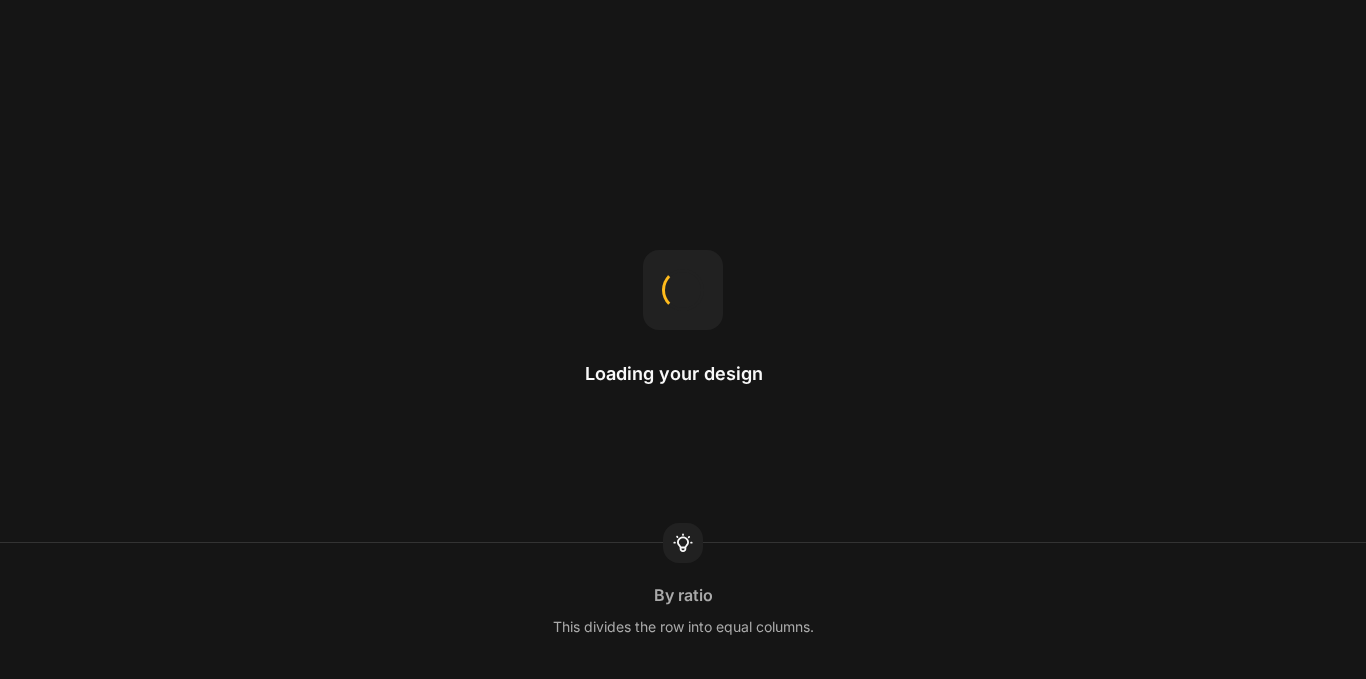 scroll, scrollTop: 0, scrollLeft: 0, axis: both 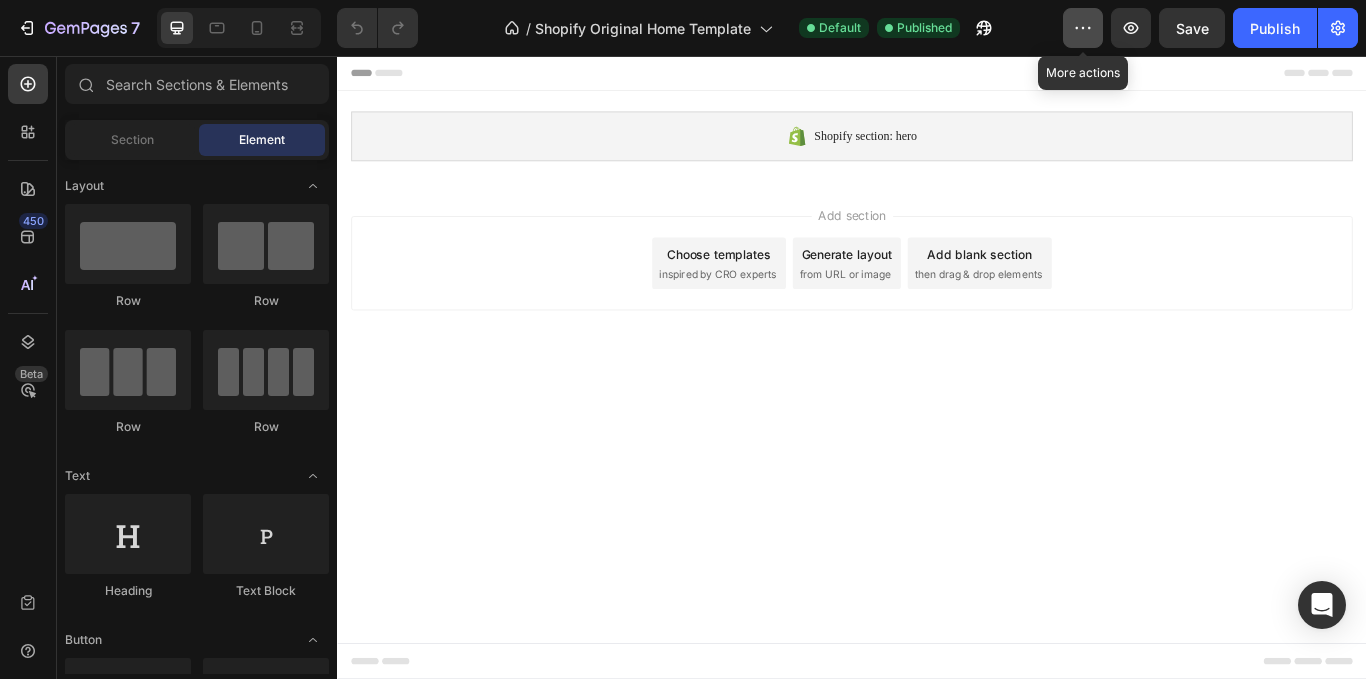 click 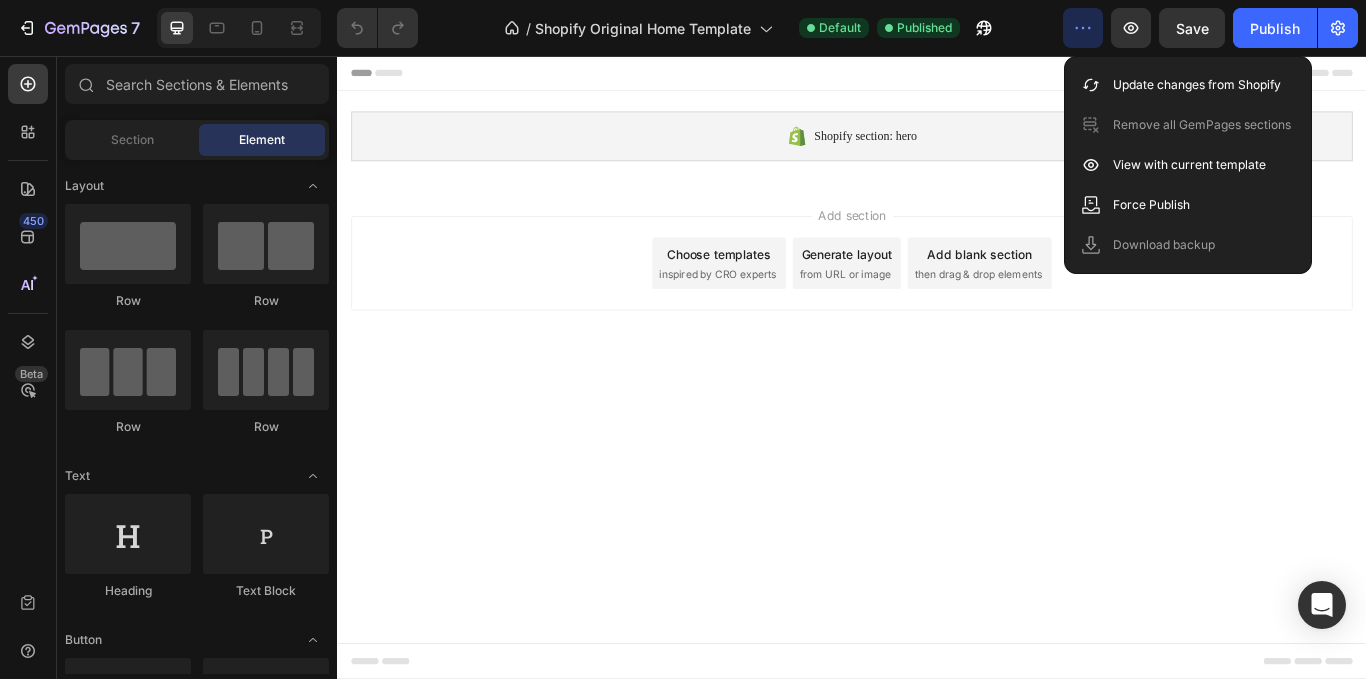 click 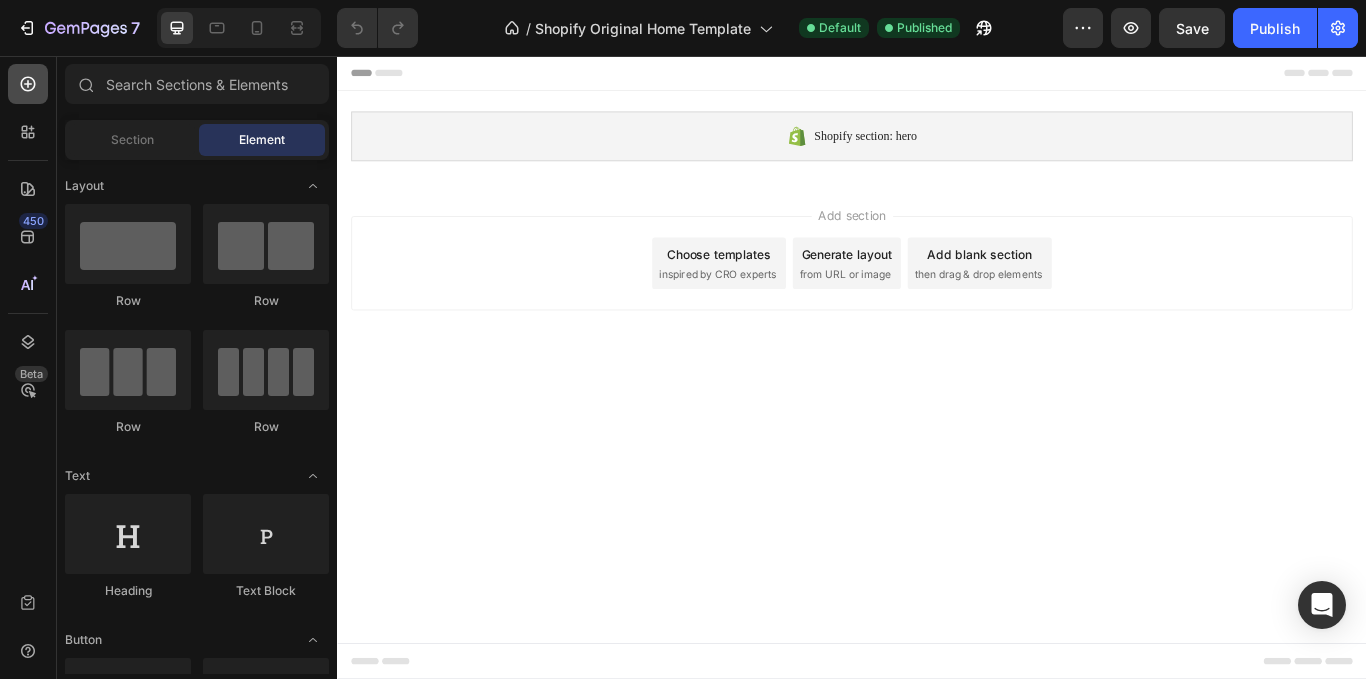 click 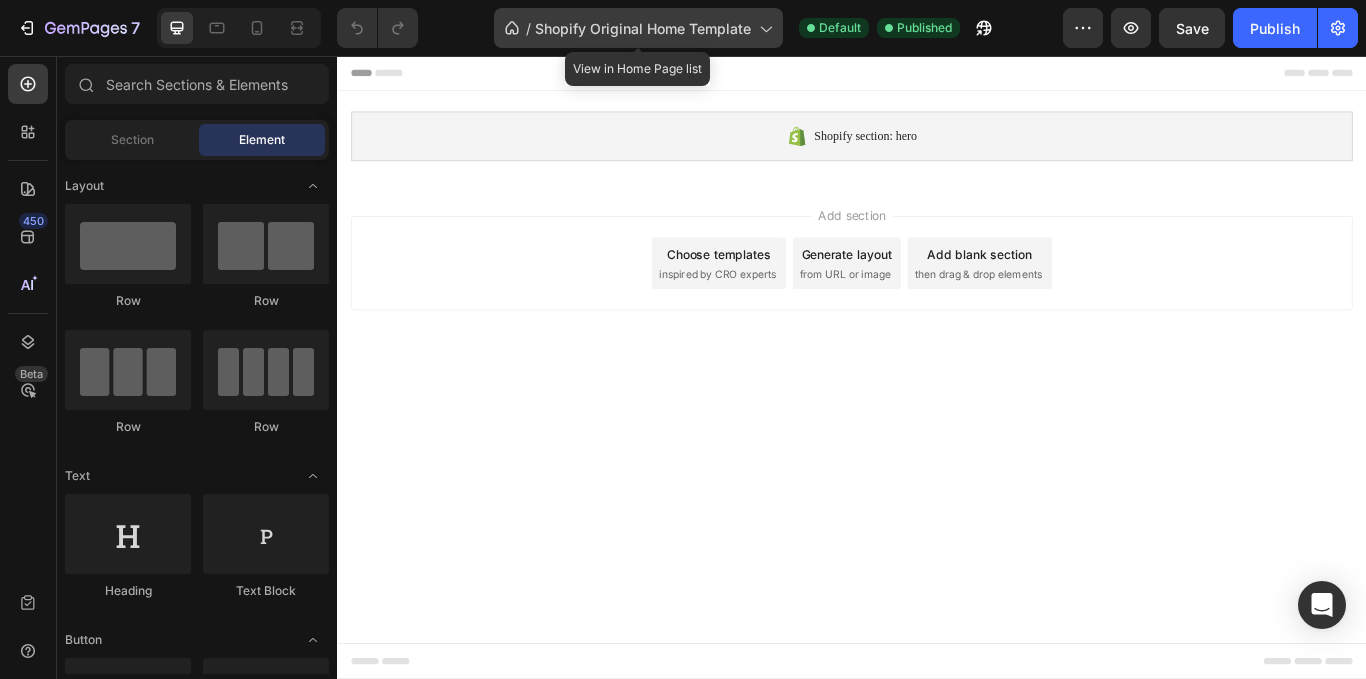 click on "Shopify Original Home Template" at bounding box center (643, 28) 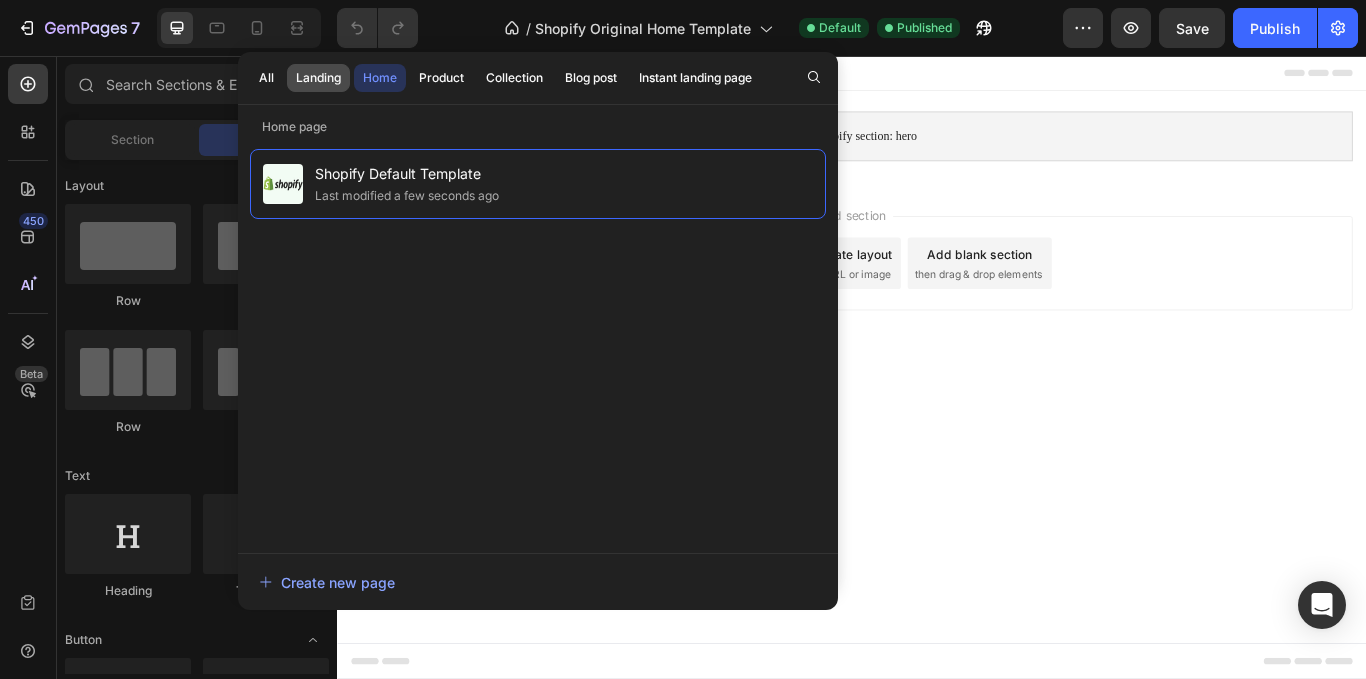 click on "Landing" at bounding box center (318, 78) 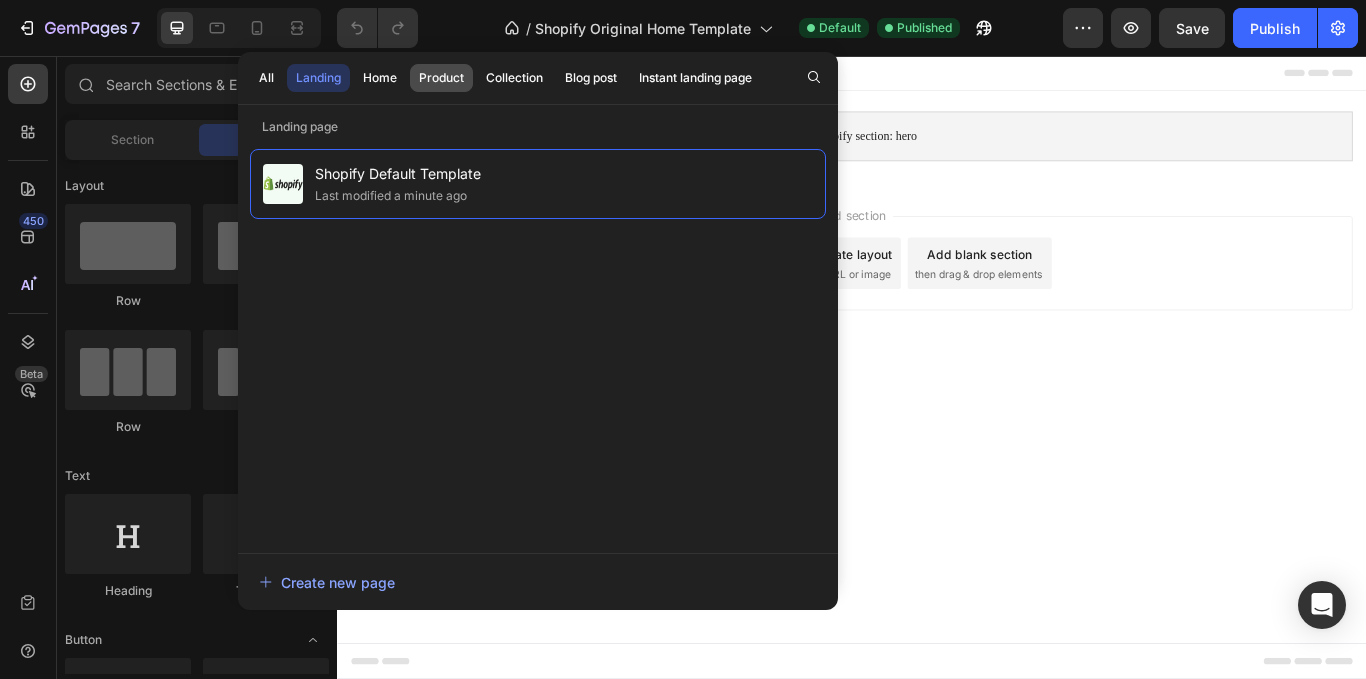 click on "Product" 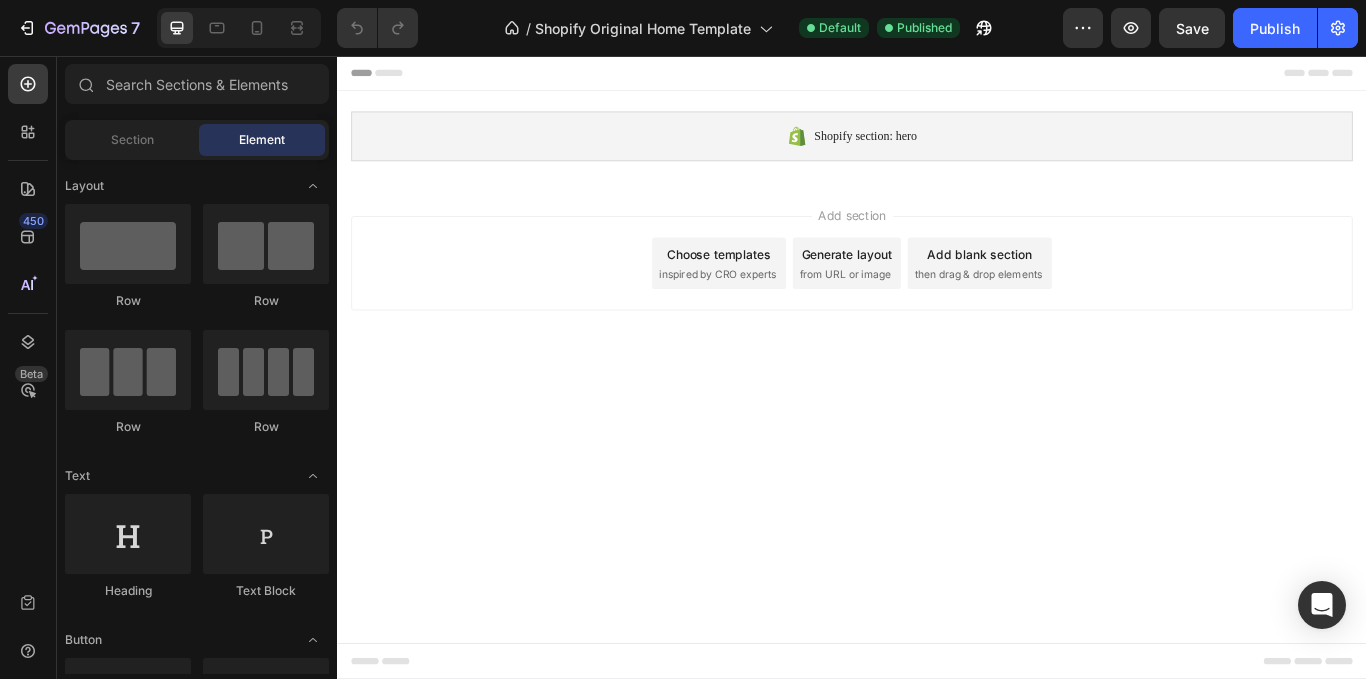 click on "Add section Choose templates inspired by CRO experts Generate layout from URL or image Add blank section then drag & drop elements" at bounding box center (937, 298) 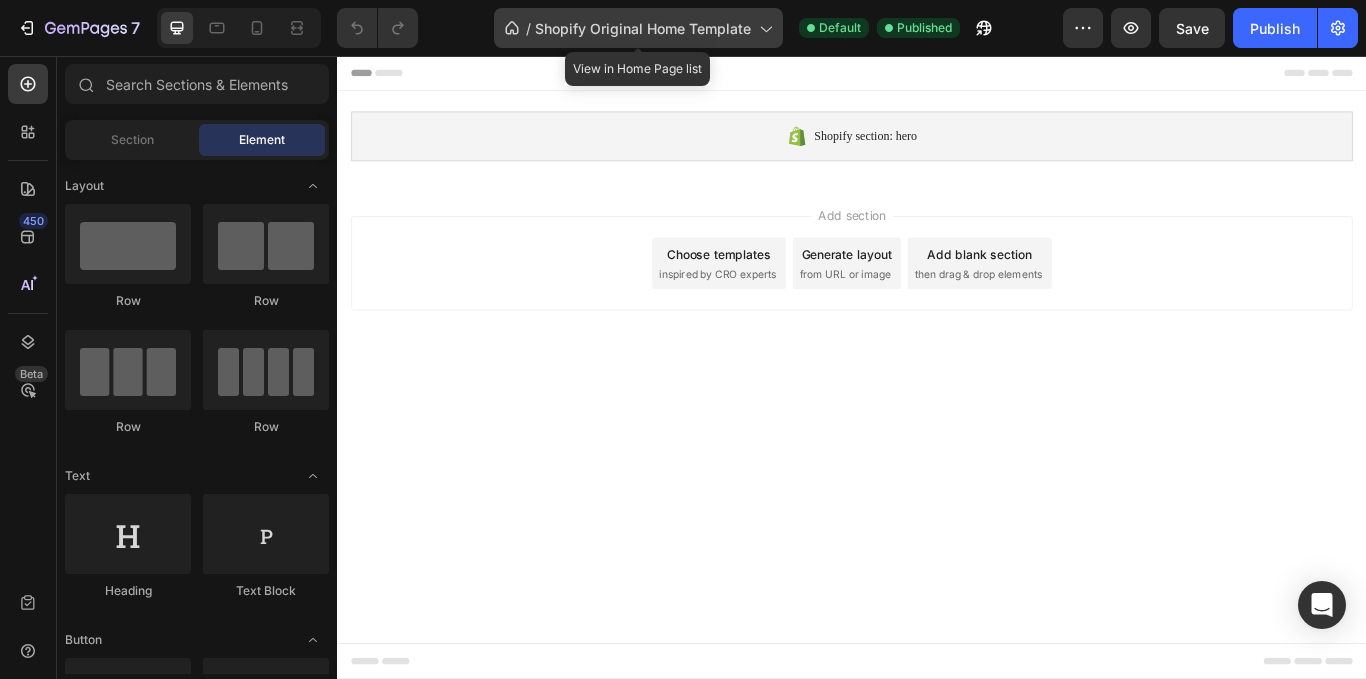 click on "Shopify Original Home Template" at bounding box center (643, 28) 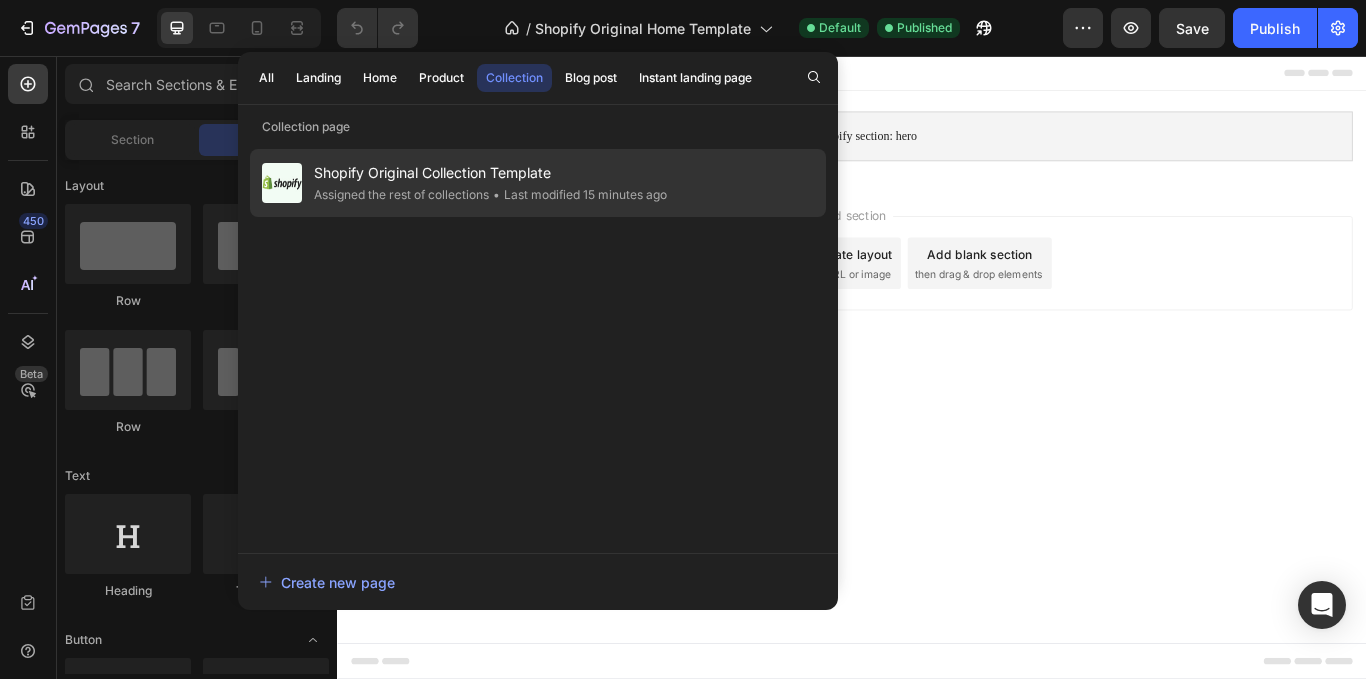 click on "• Last modified 15 minutes ago" 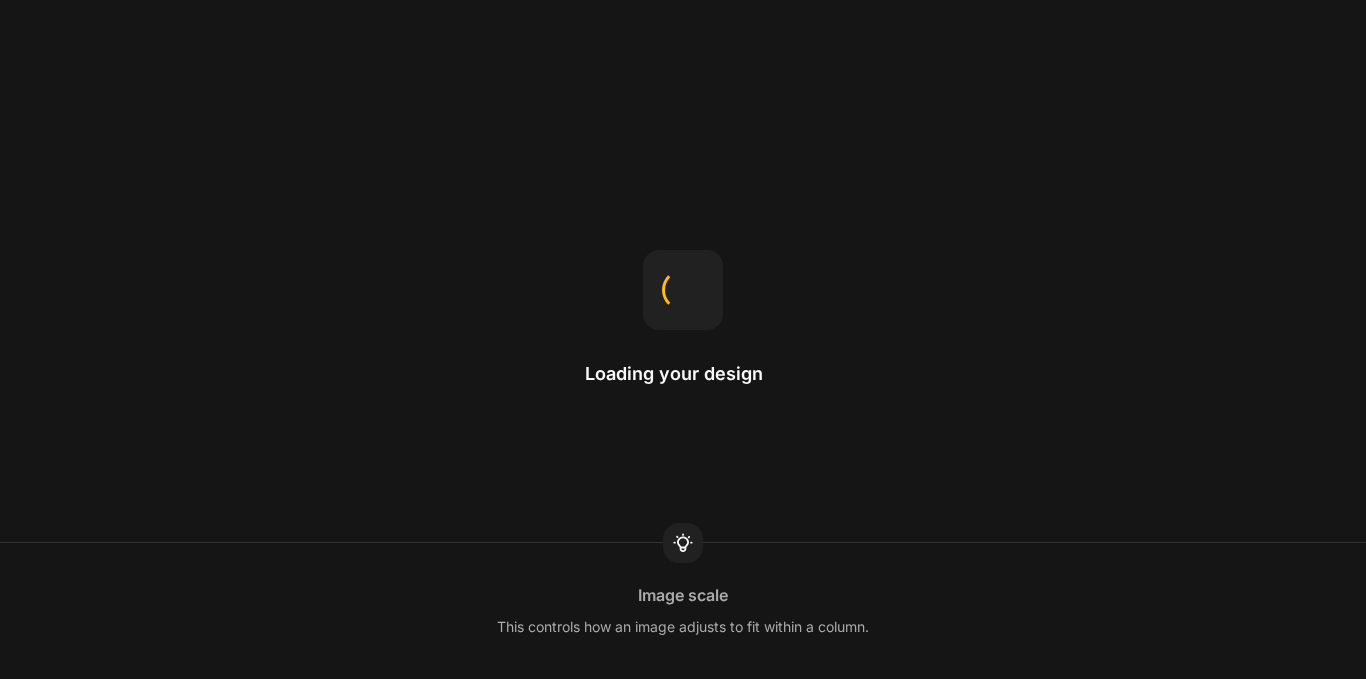scroll, scrollTop: 0, scrollLeft: 0, axis: both 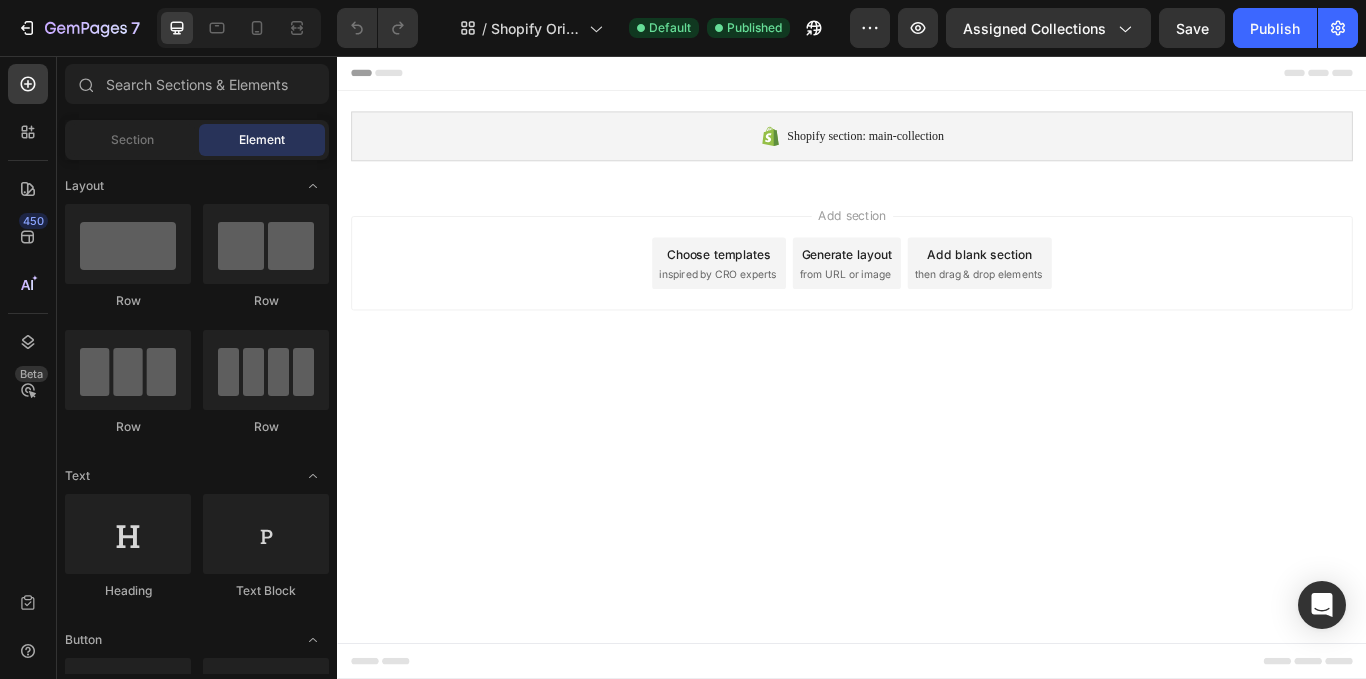 click on "Generate layout" at bounding box center (931, 287) 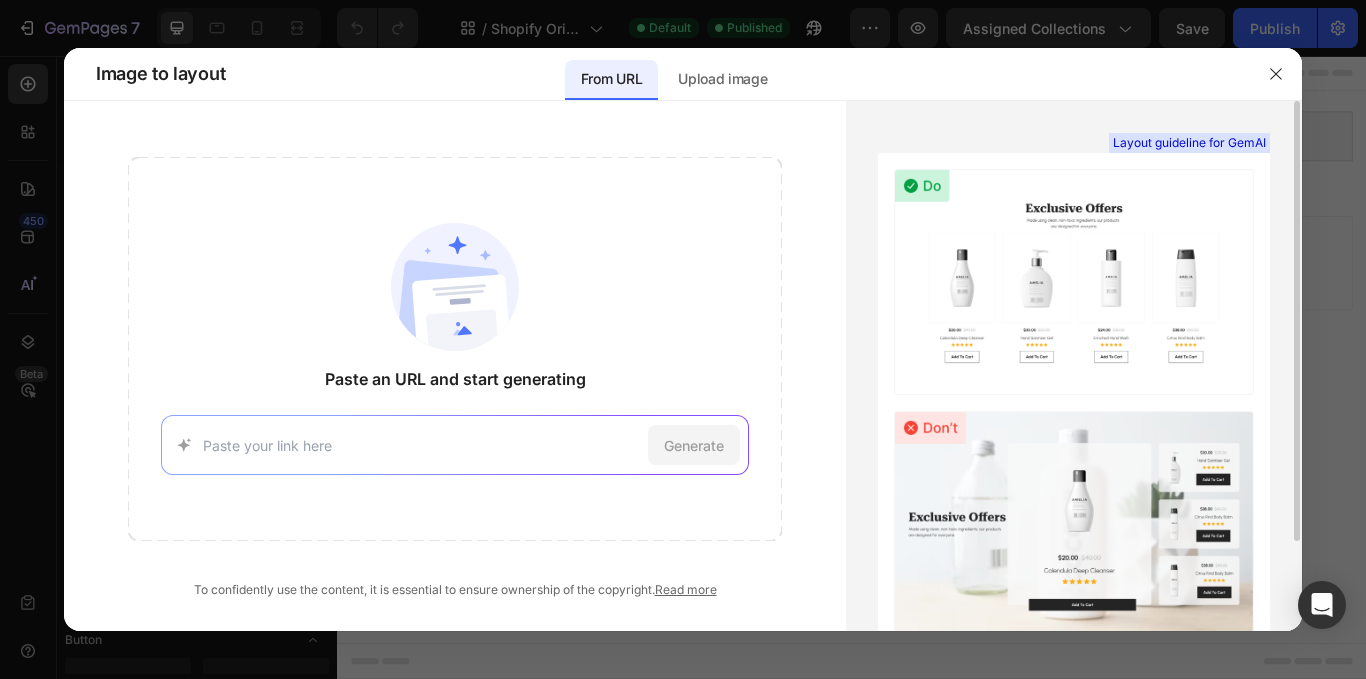 click at bounding box center [1074, 282] 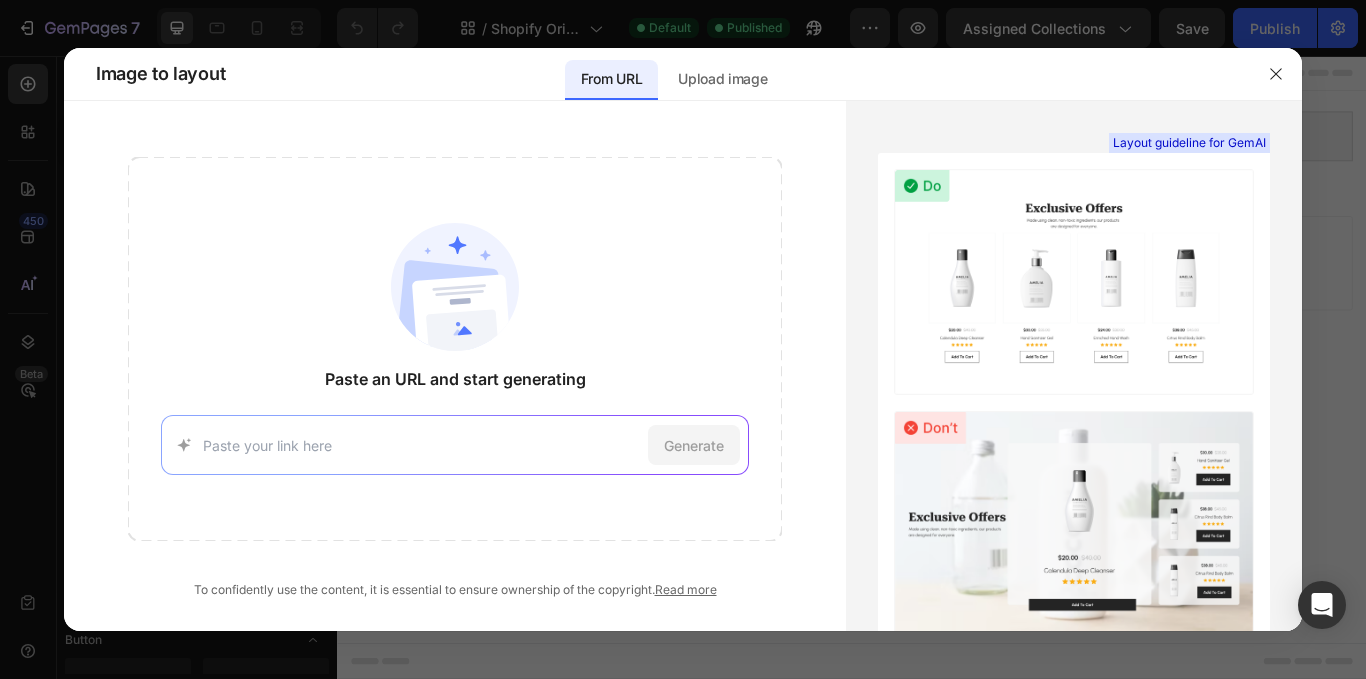 click at bounding box center (422, 445) 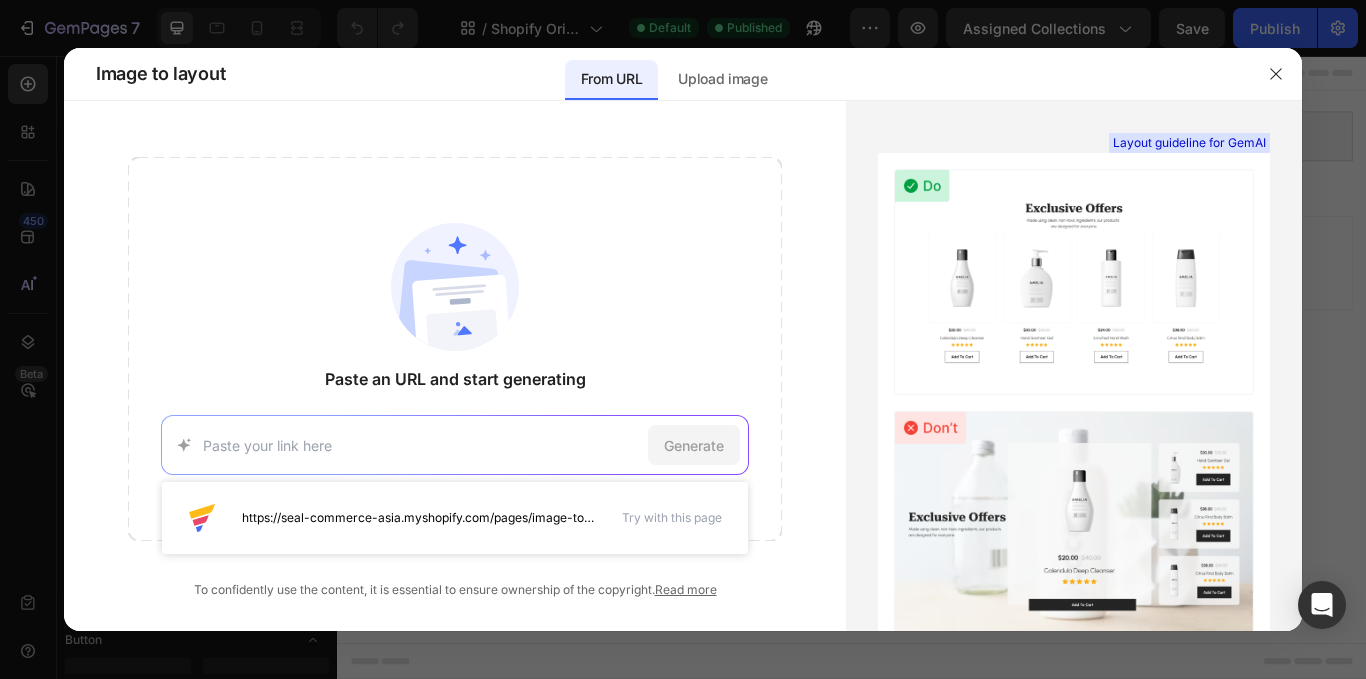 click on "Generate" 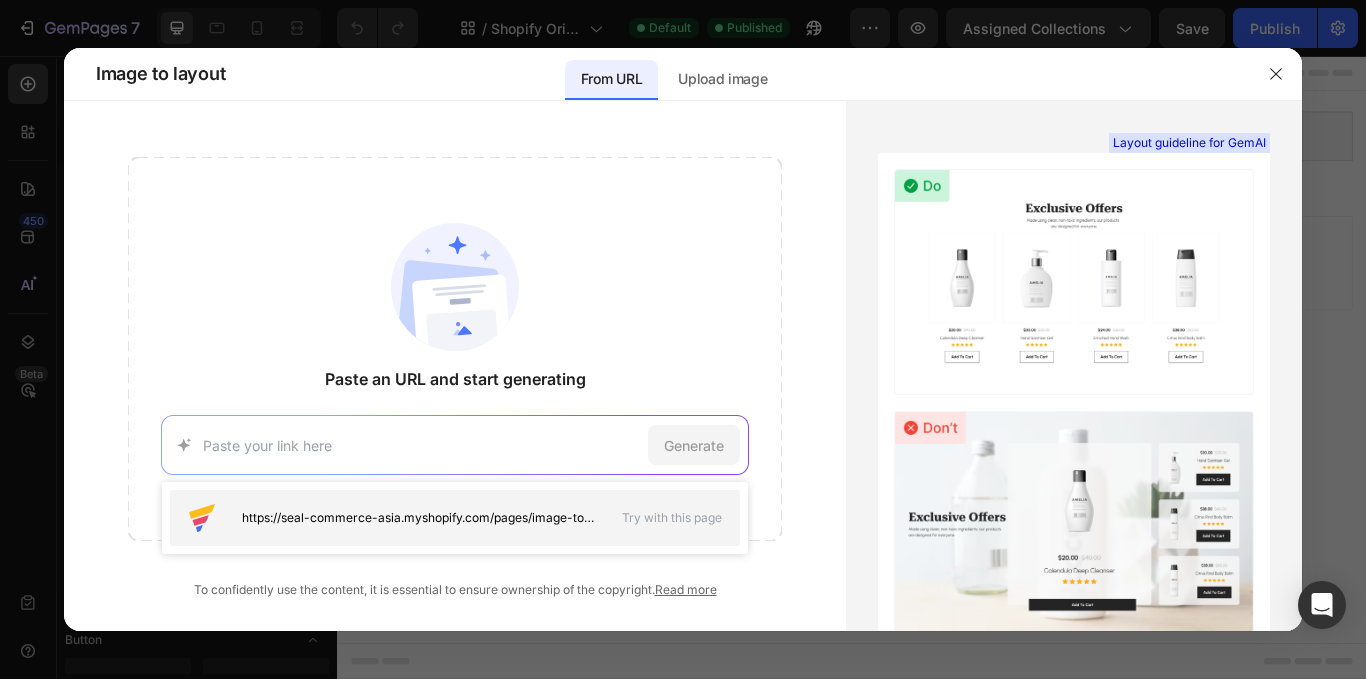 click on "https://seal-commerce-asia.myshopify.com/pages/image-to-layout-demo-page" at bounding box center [420, 518] 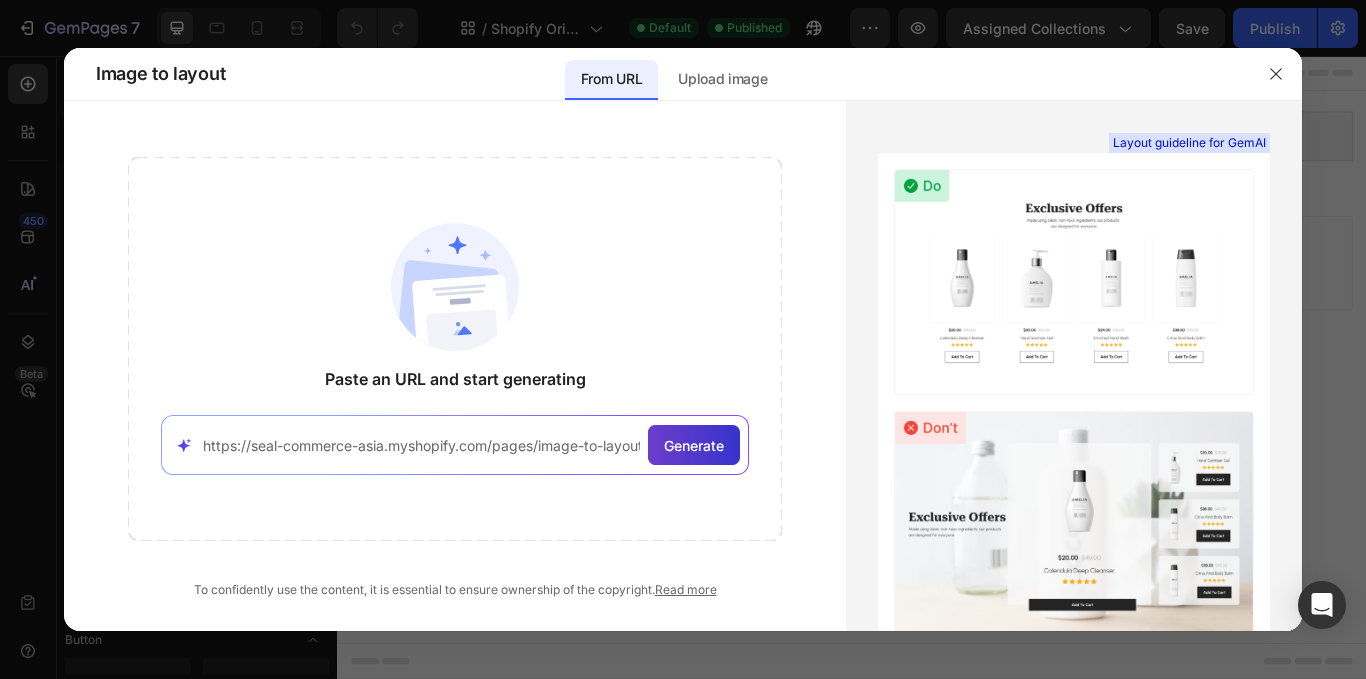 click on "Generate" 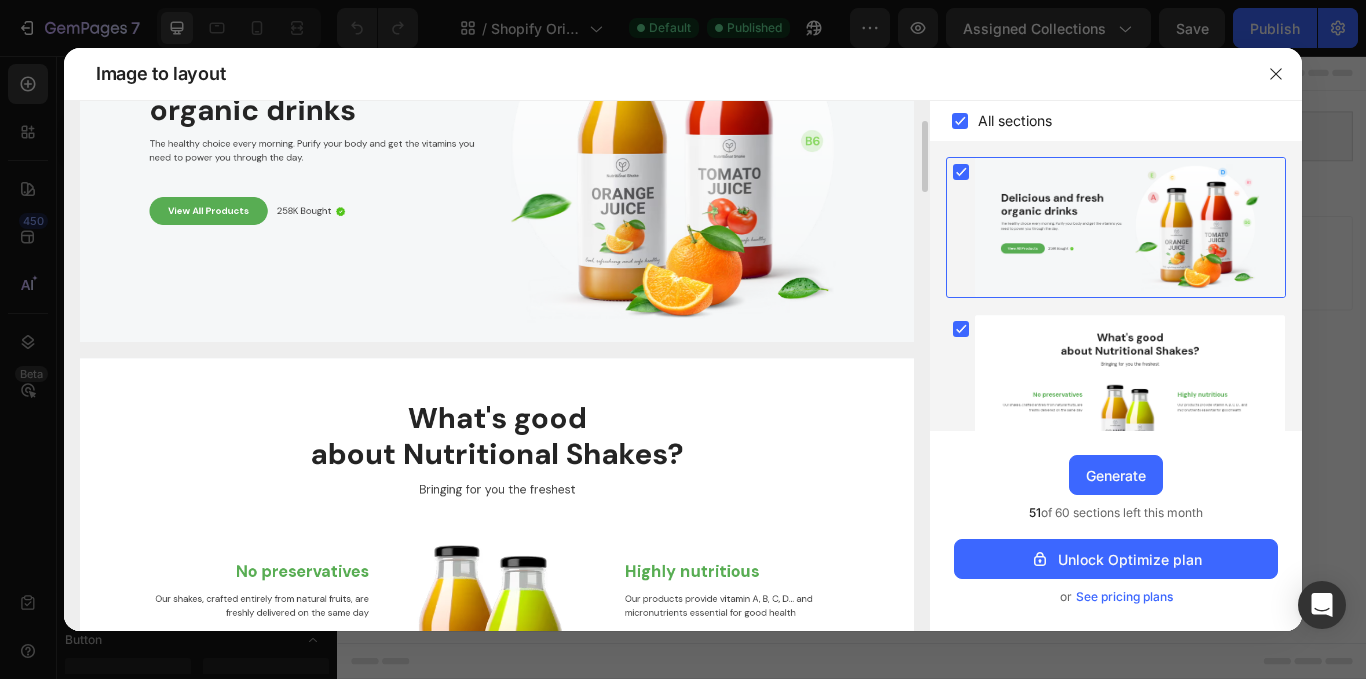 scroll, scrollTop: 270, scrollLeft: 0, axis: vertical 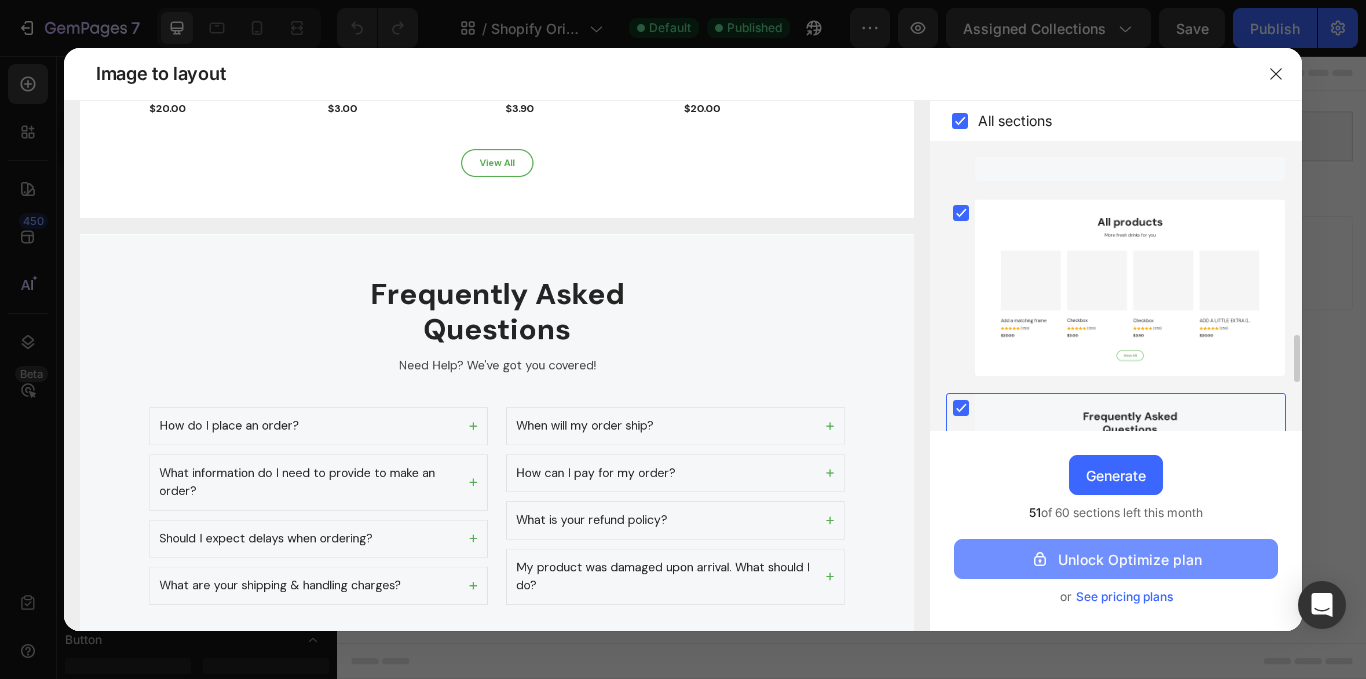 click on "Unlock Optimize plan" at bounding box center [1116, 559] 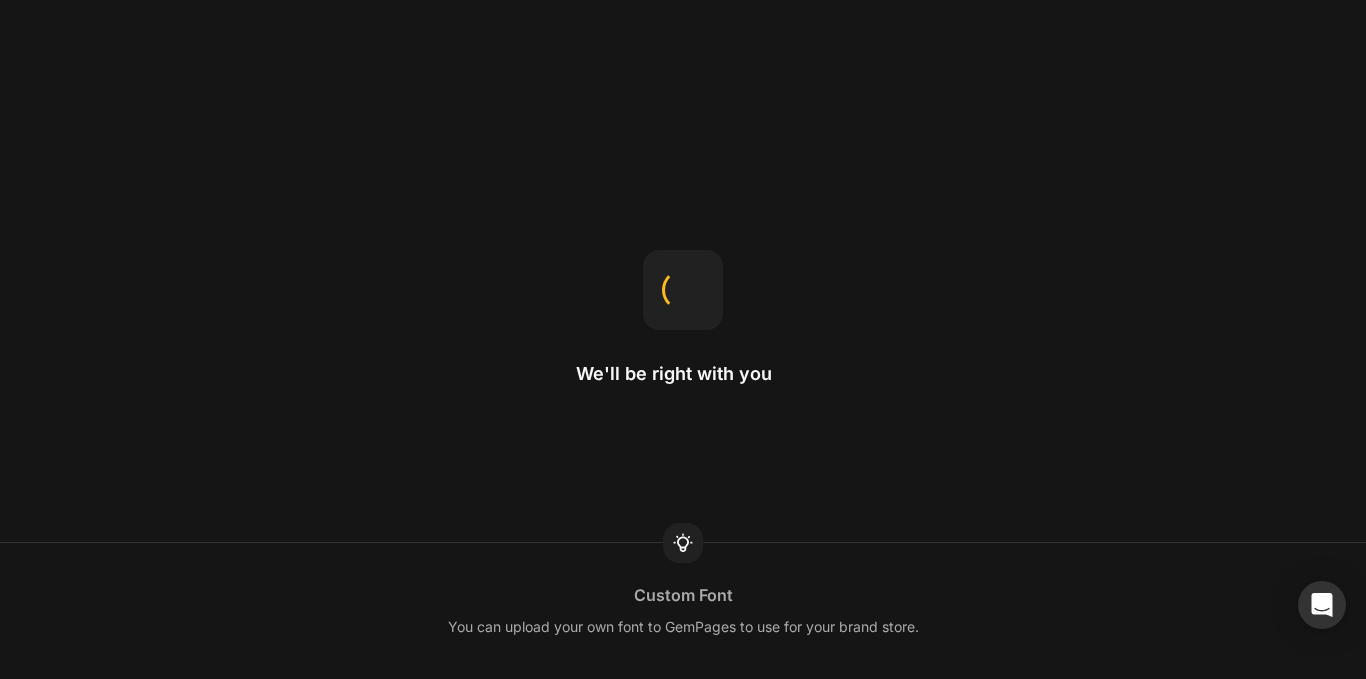 scroll, scrollTop: 0, scrollLeft: 0, axis: both 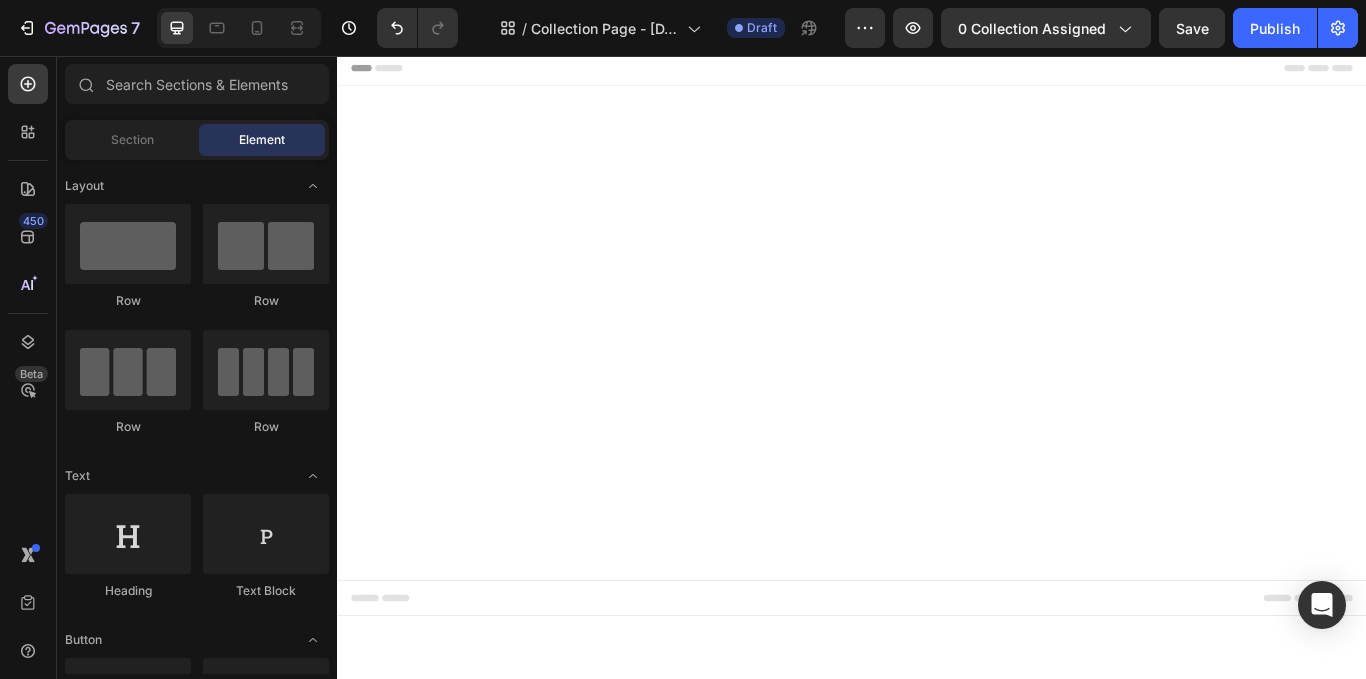 click on "Header Root Footer" at bounding box center (937, 380) 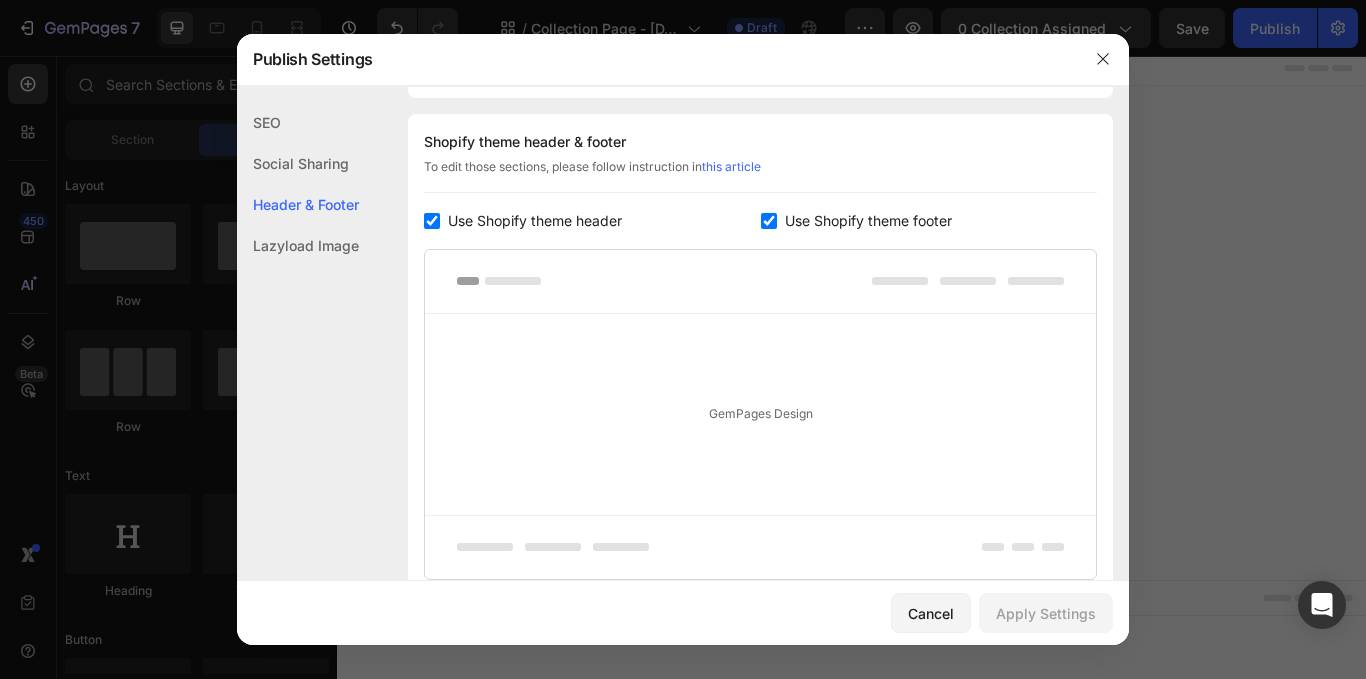 scroll, scrollTop: 291, scrollLeft: 0, axis: vertical 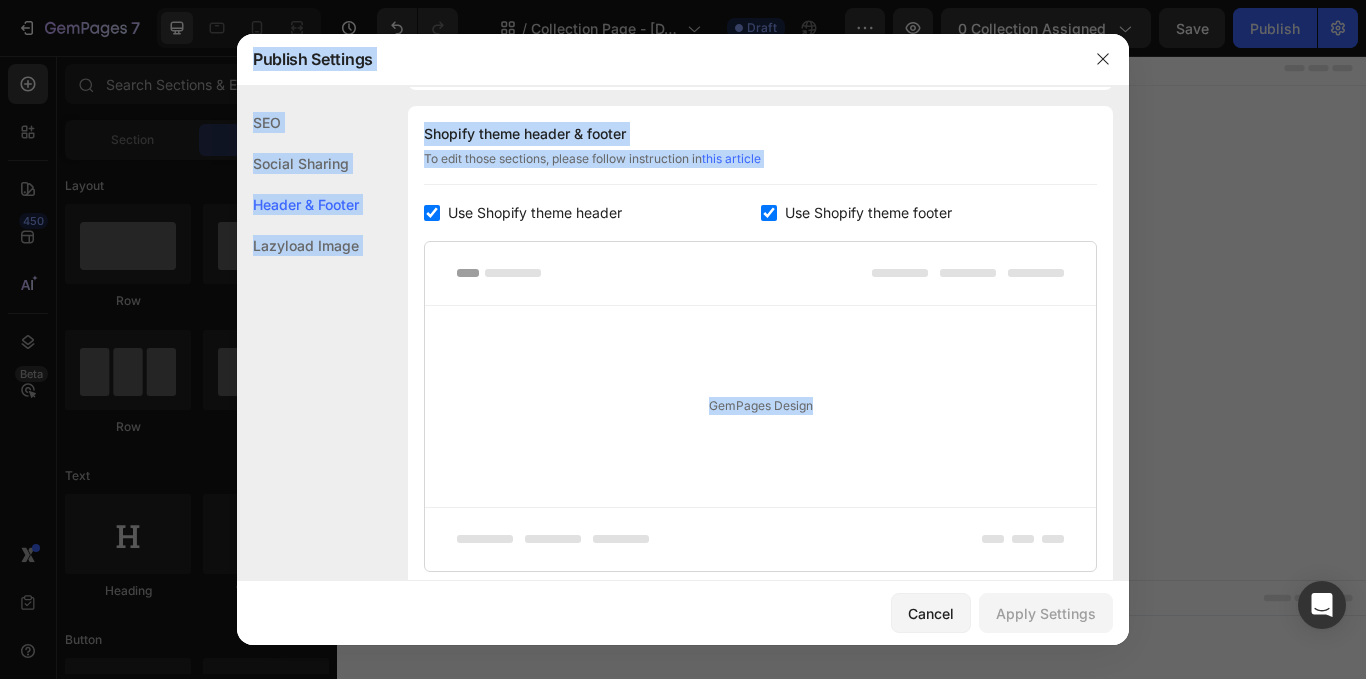drag, startPoint x: 1129, startPoint y: 366, endPoint x: 1126, endPoint y: 421, distance: 55.081757 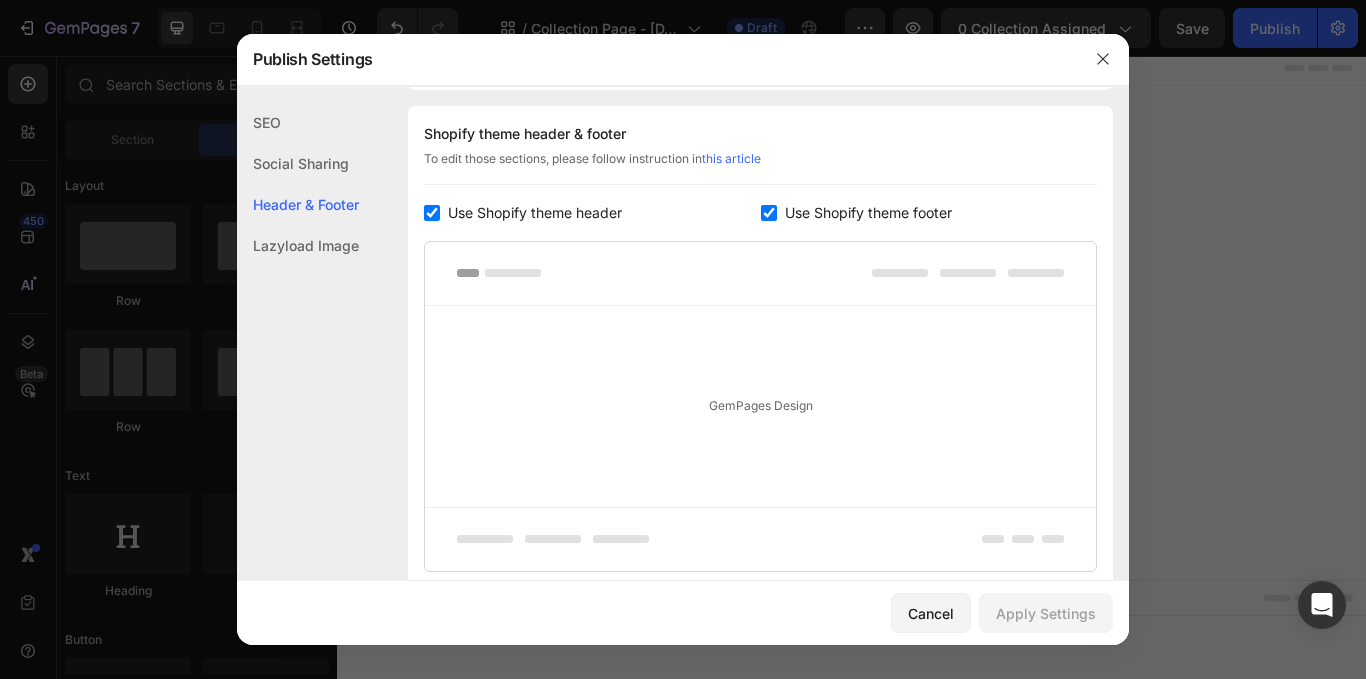 click on "Use Shopify theme header" at bounding box center [535, 213] 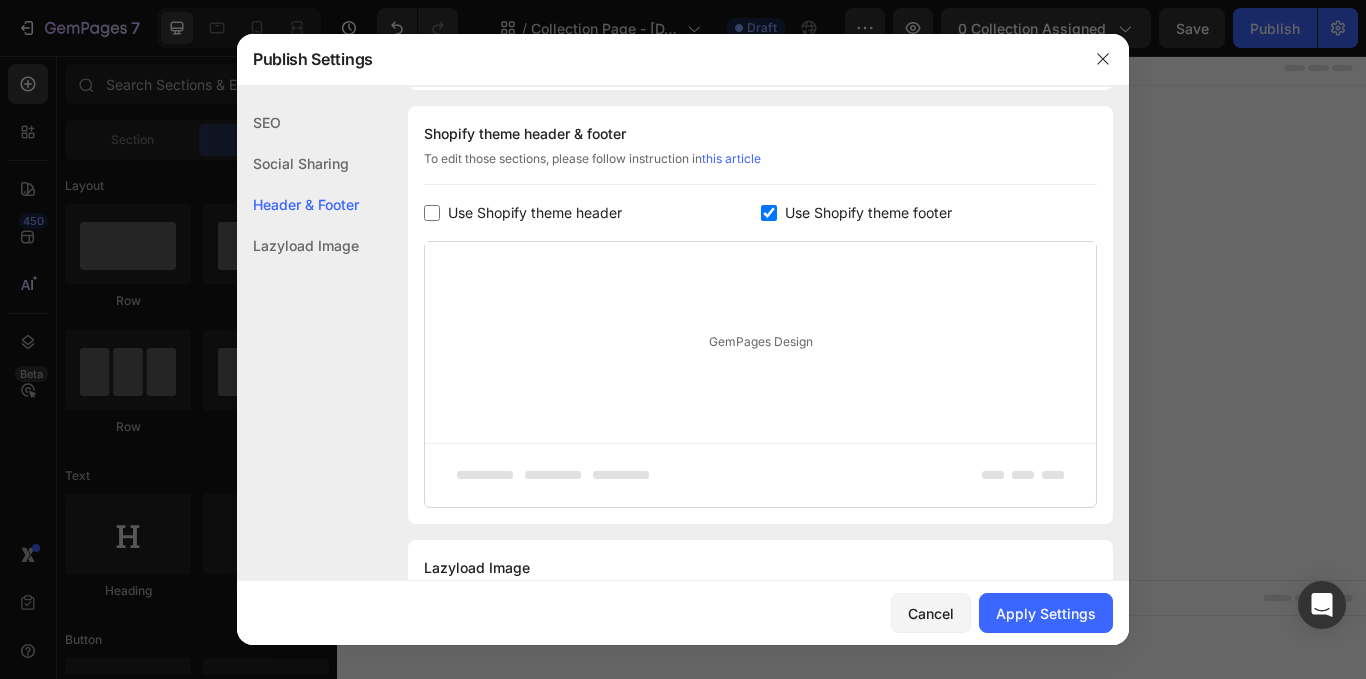 click on "Use Shopify theme header" at bounding box center [535, 213] 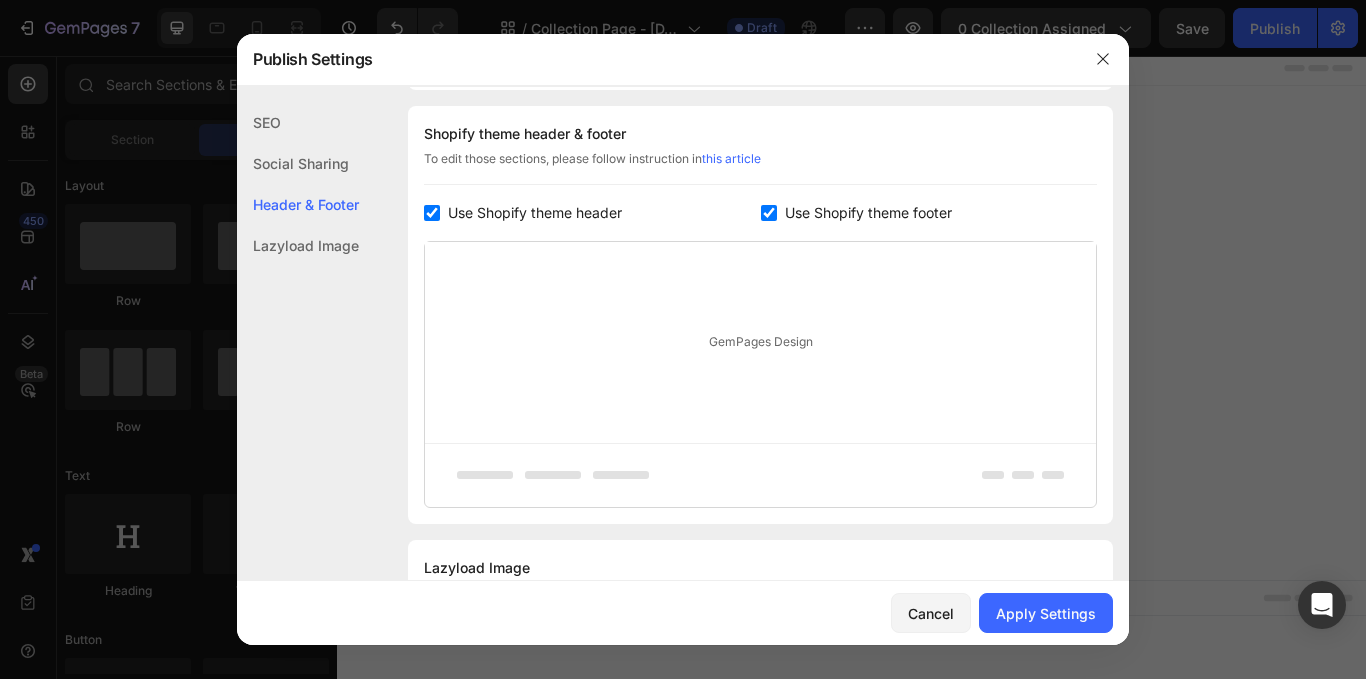 checkbox on "true" 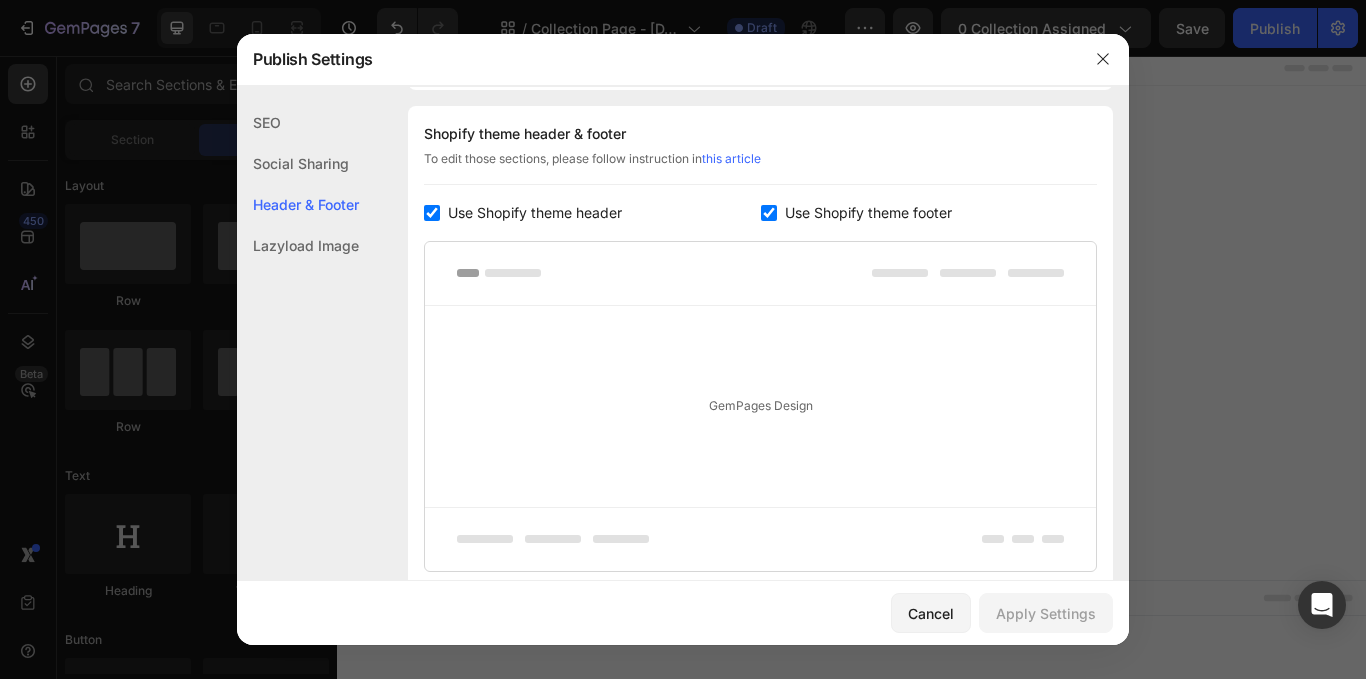 click on "Use Shopify theme footer" at bounding box center (868, 213) 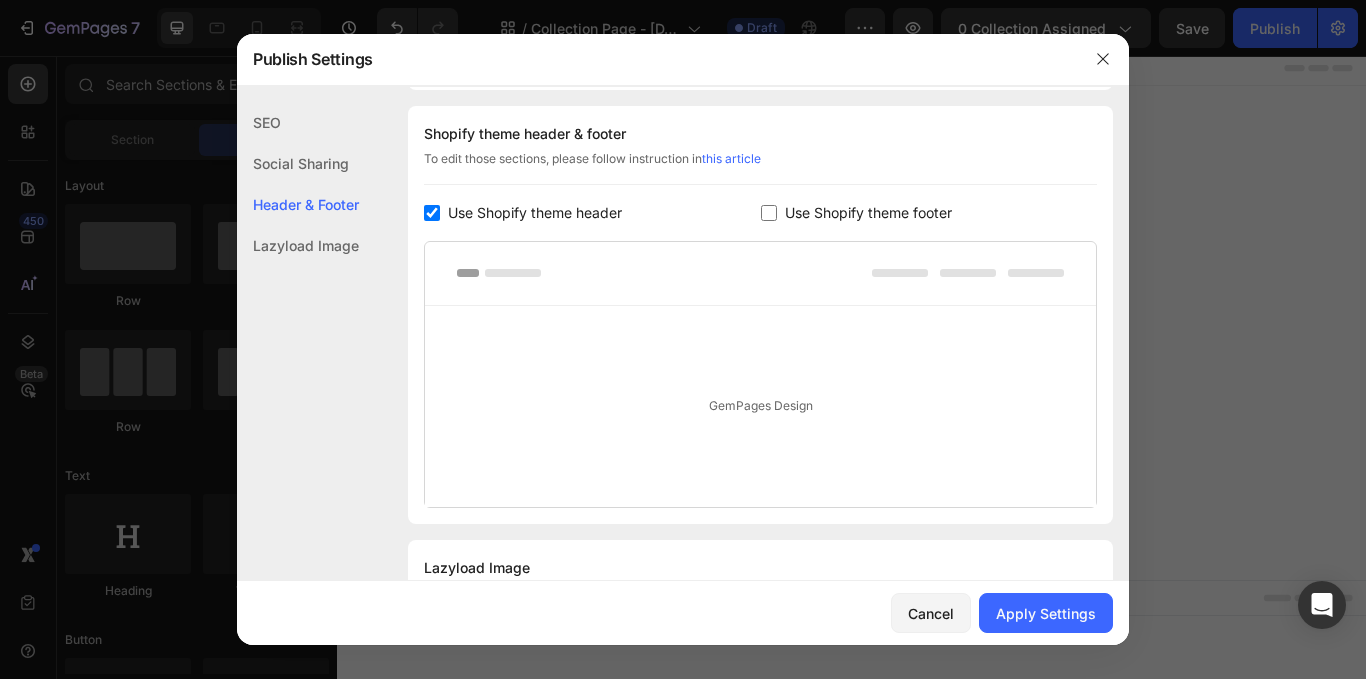 click on "Use Shopify theme footer" at bounding box center [868, 213] 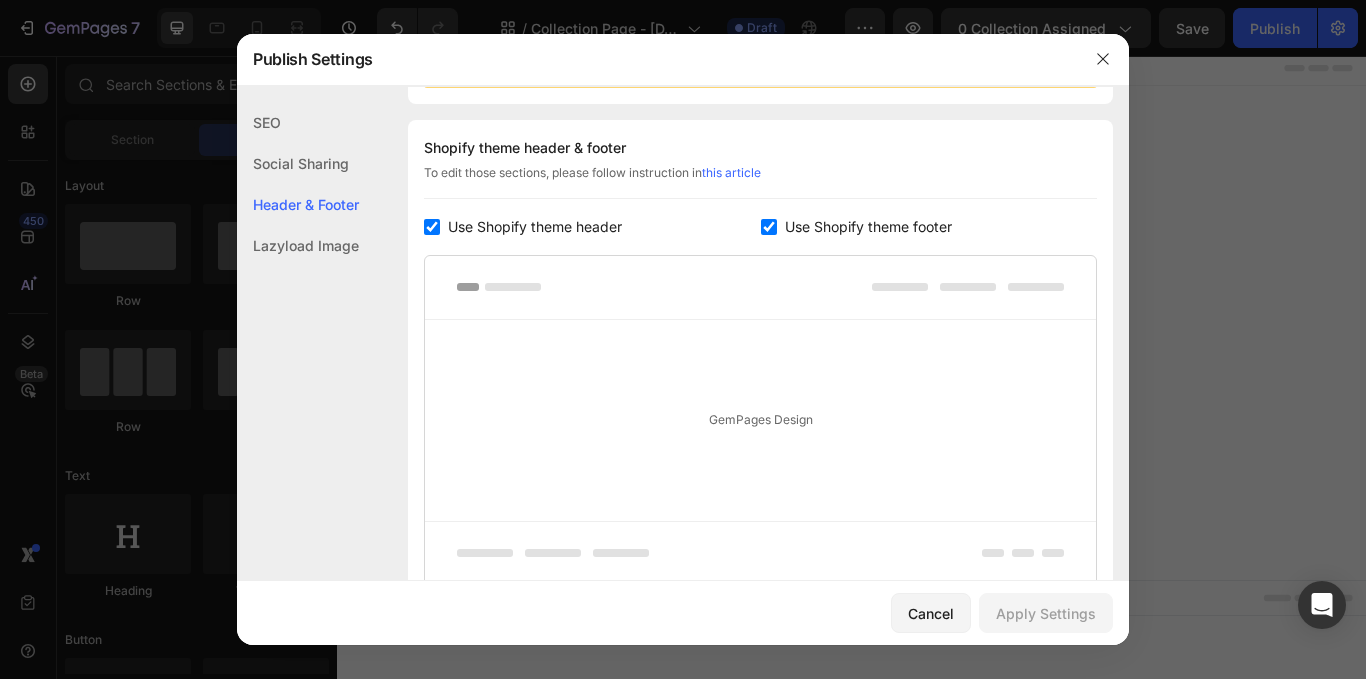 scroll, scrollTop: 279, scrollLeft: 0, axis: vertical 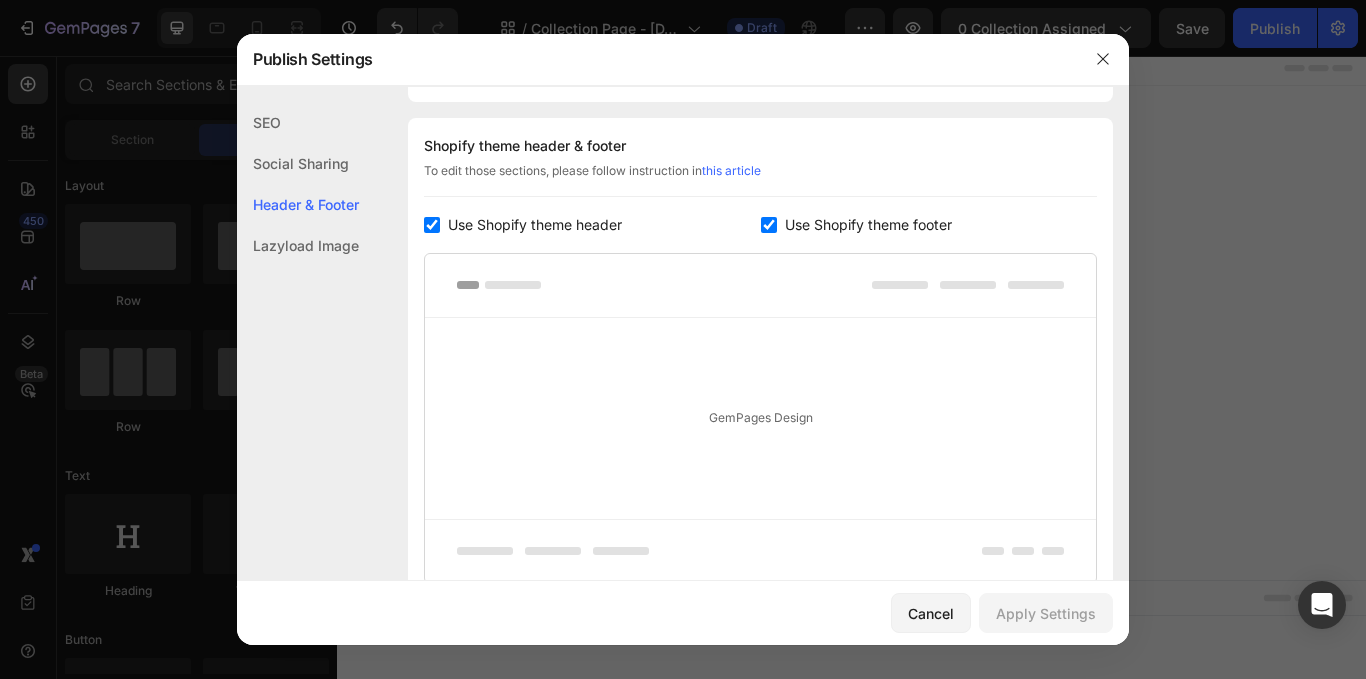 click on "Use Shopify theme footer" at bounding box center (868, 225) 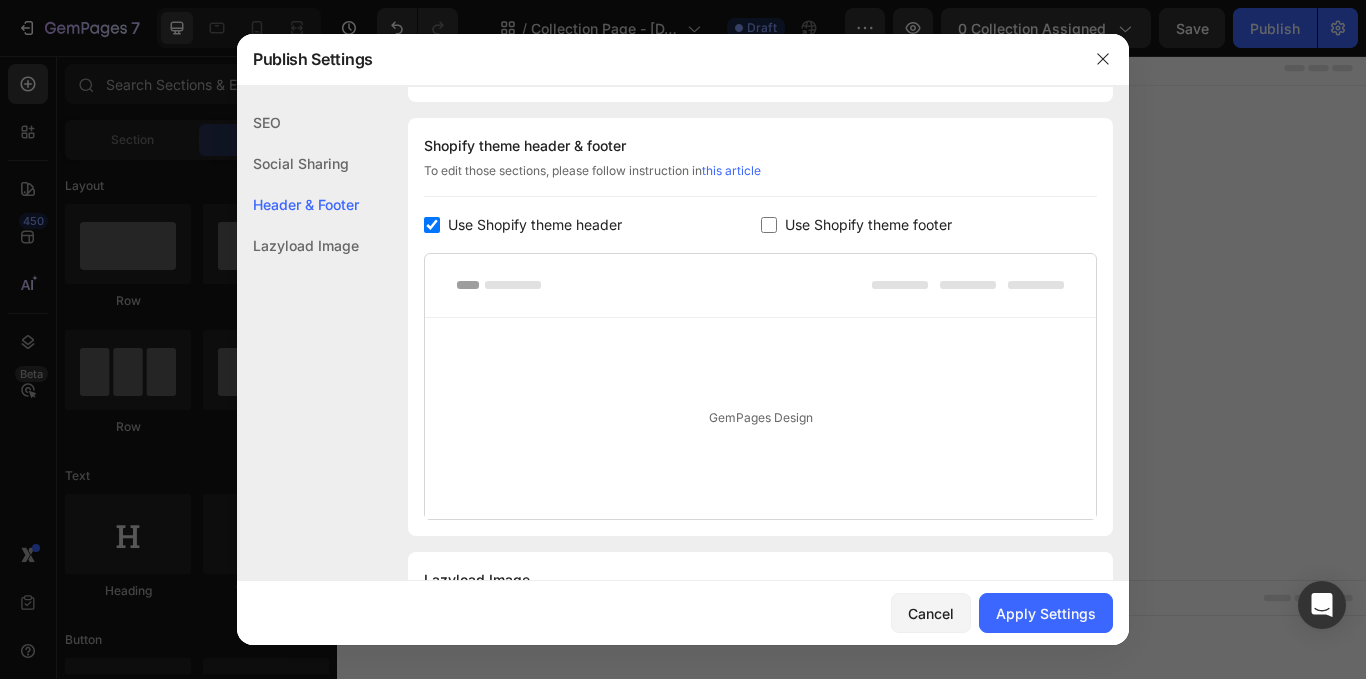 click on "Shopify theme header & footer  To edit those sections, please follow instruction in  this article Use Shopify theme header Use Shopify theme footer GemPages Design" 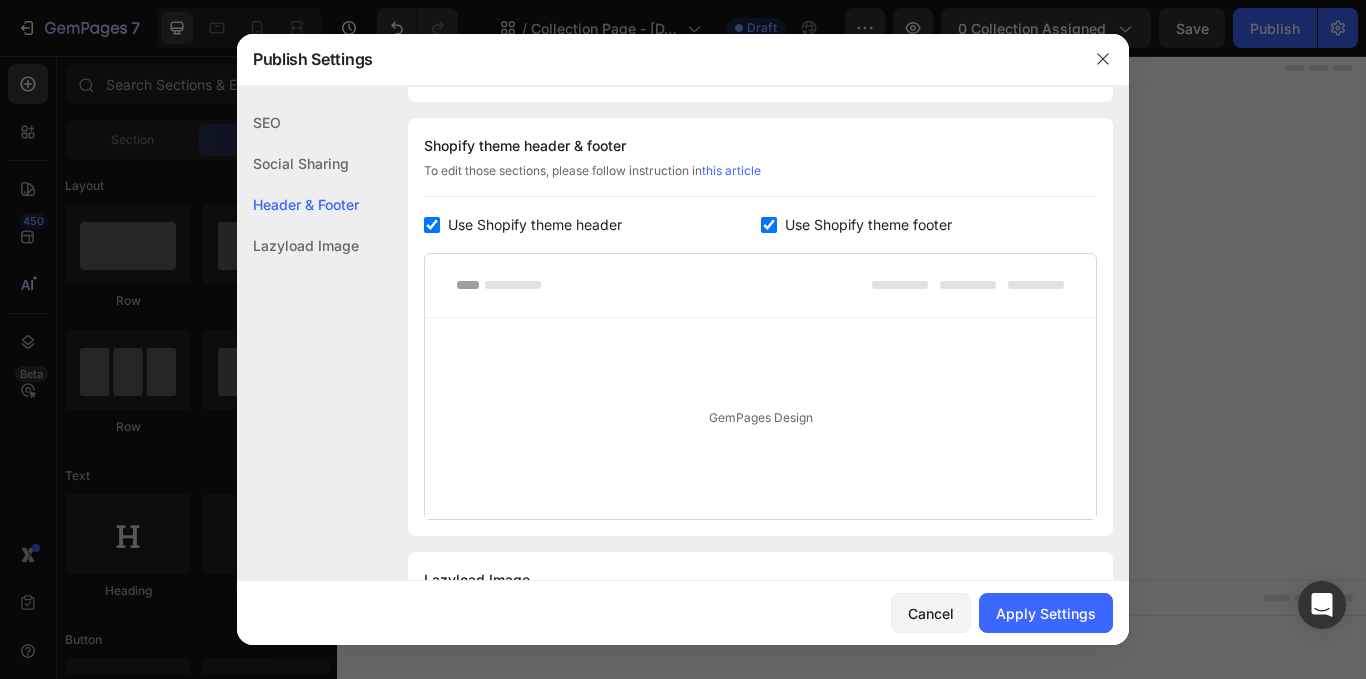 checkbox on "true" 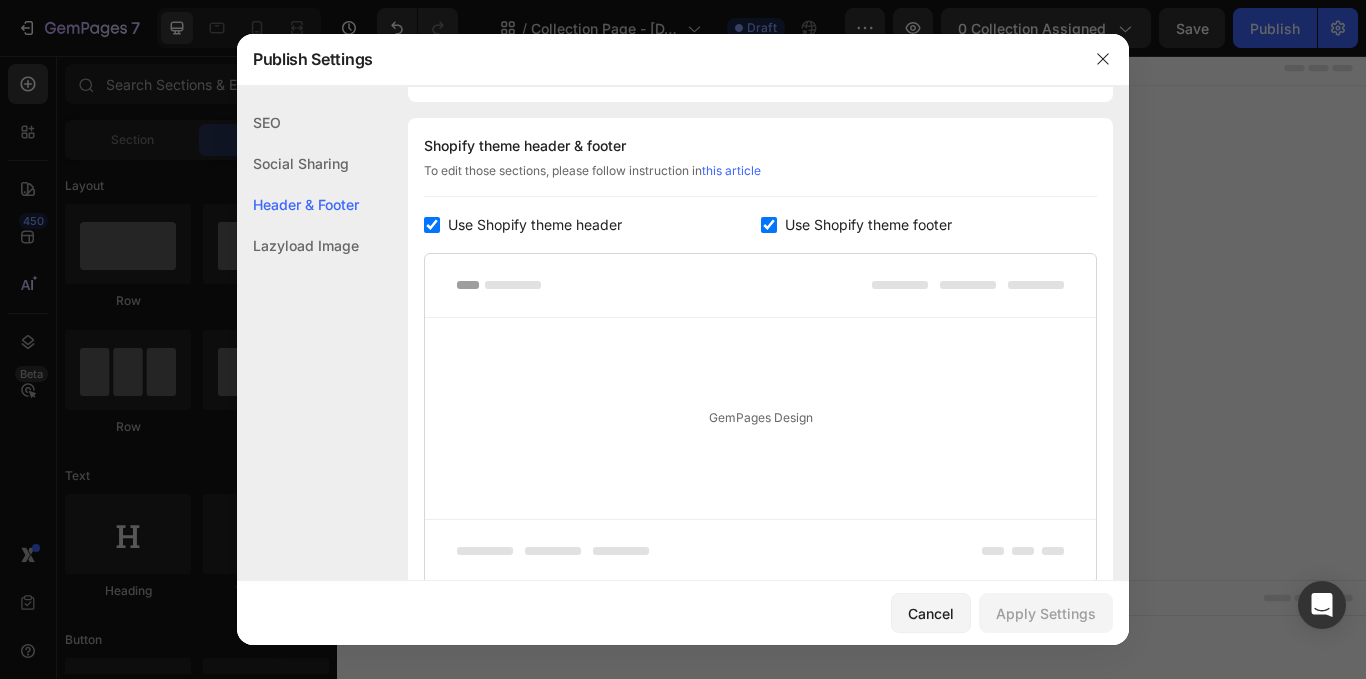 click 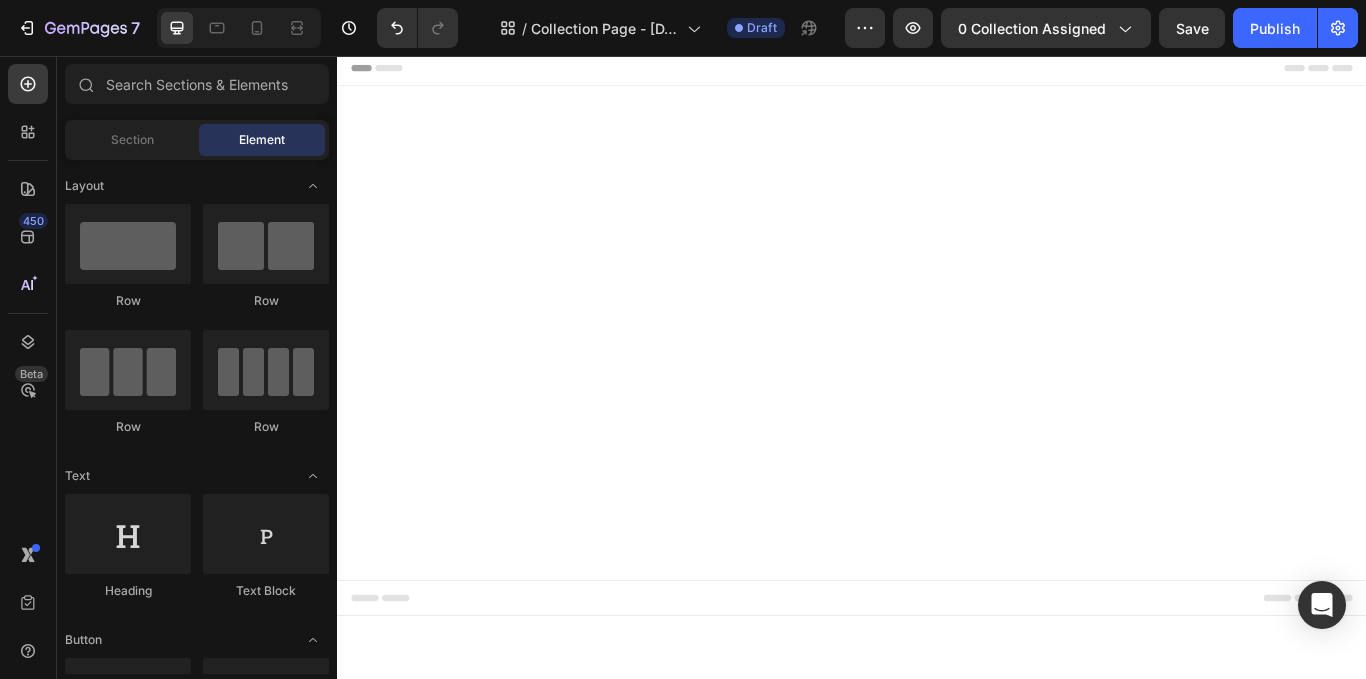 click on "Header Root Footer" at bounding box center (937, 380) 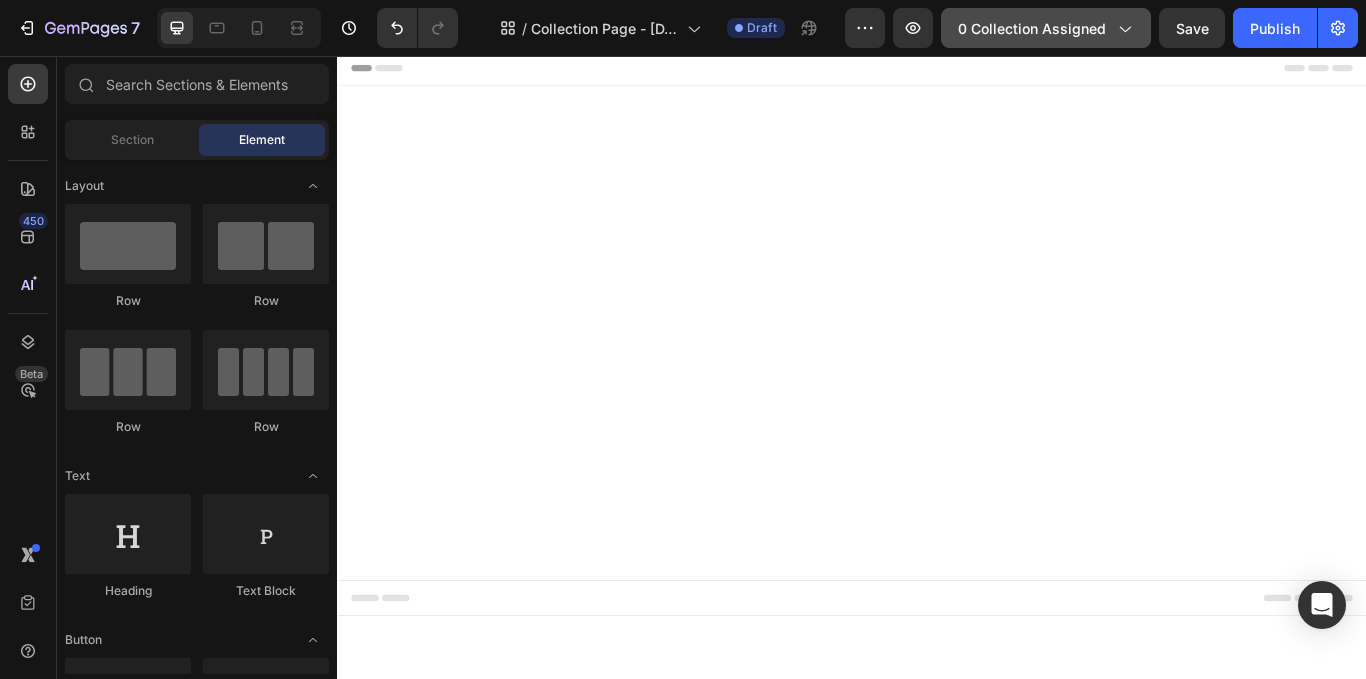 click on "0 collection assigned" 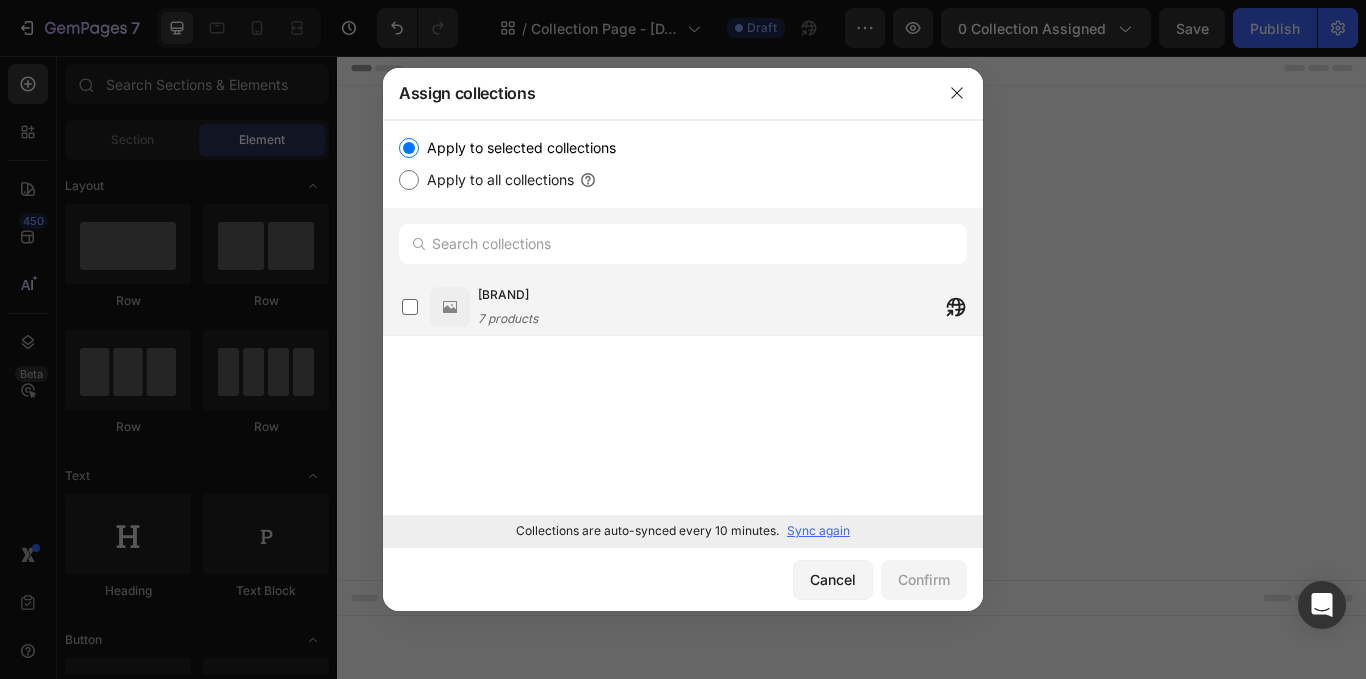 click on "Goli Nutrition 7 products" at bounding box center [730, 307] 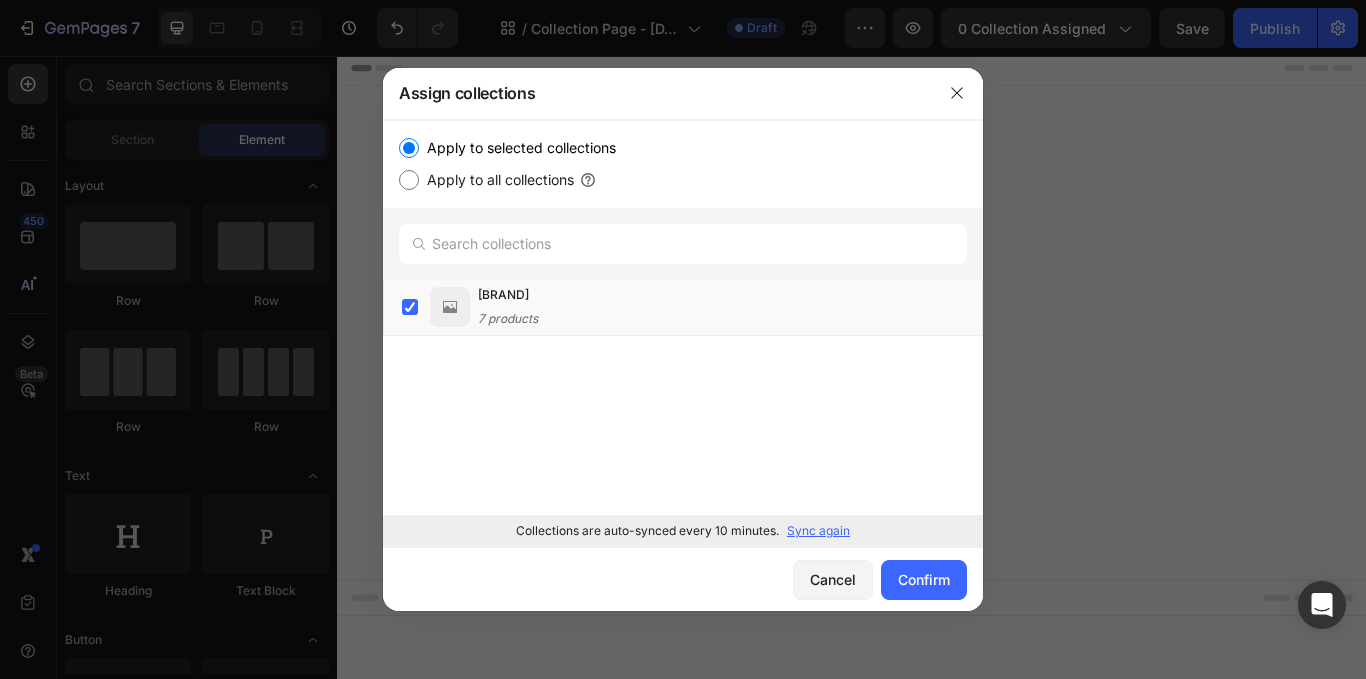 click on "Apply to all collections" at bounding box center [683, 180] 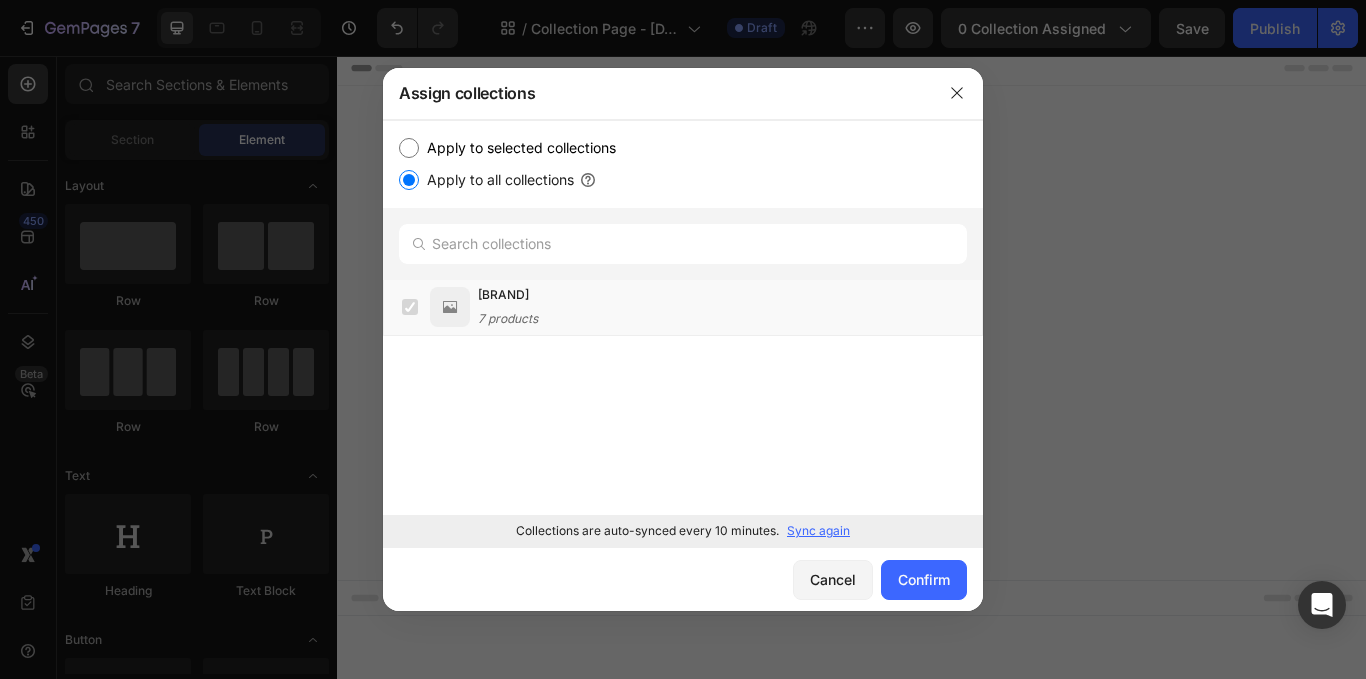click at bounding box center [683, 339] 